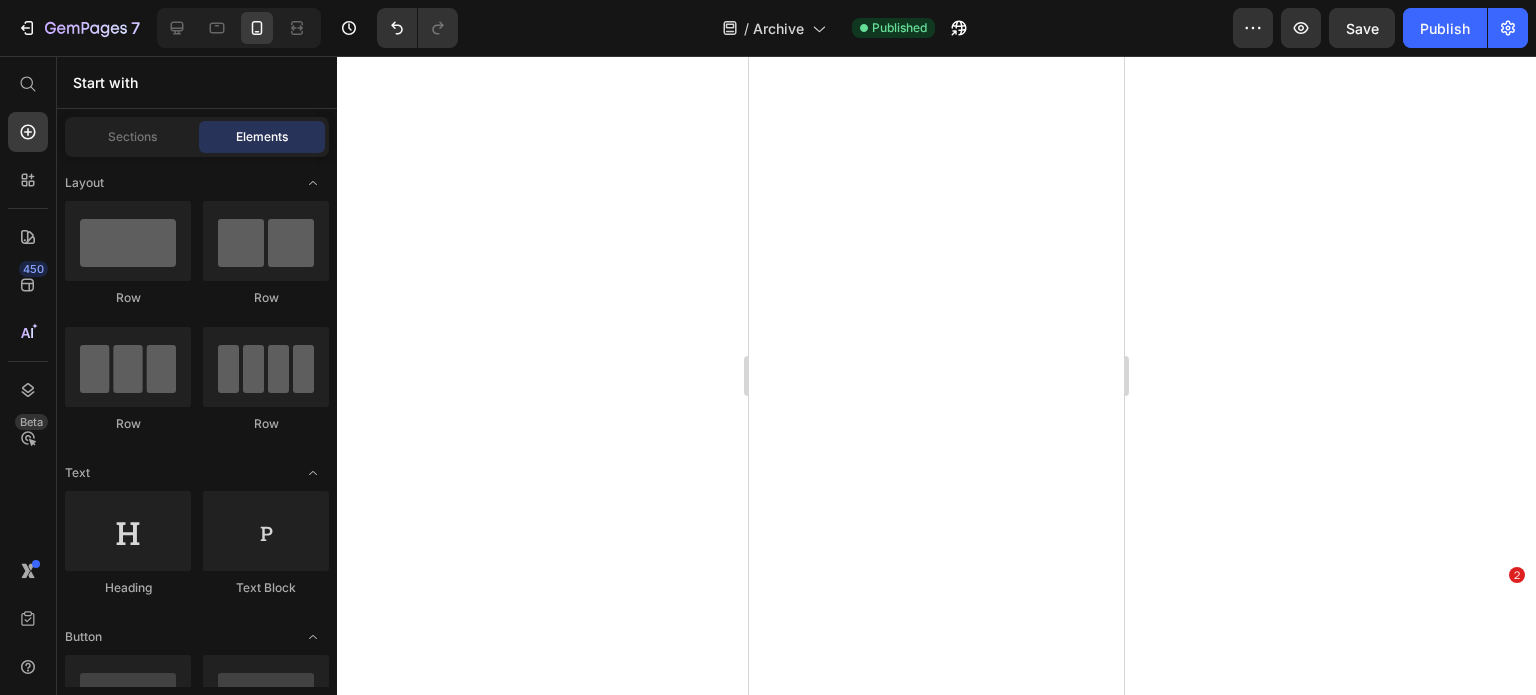 scroll, scrollTop: 0, scrollLeft: 0, axis: both 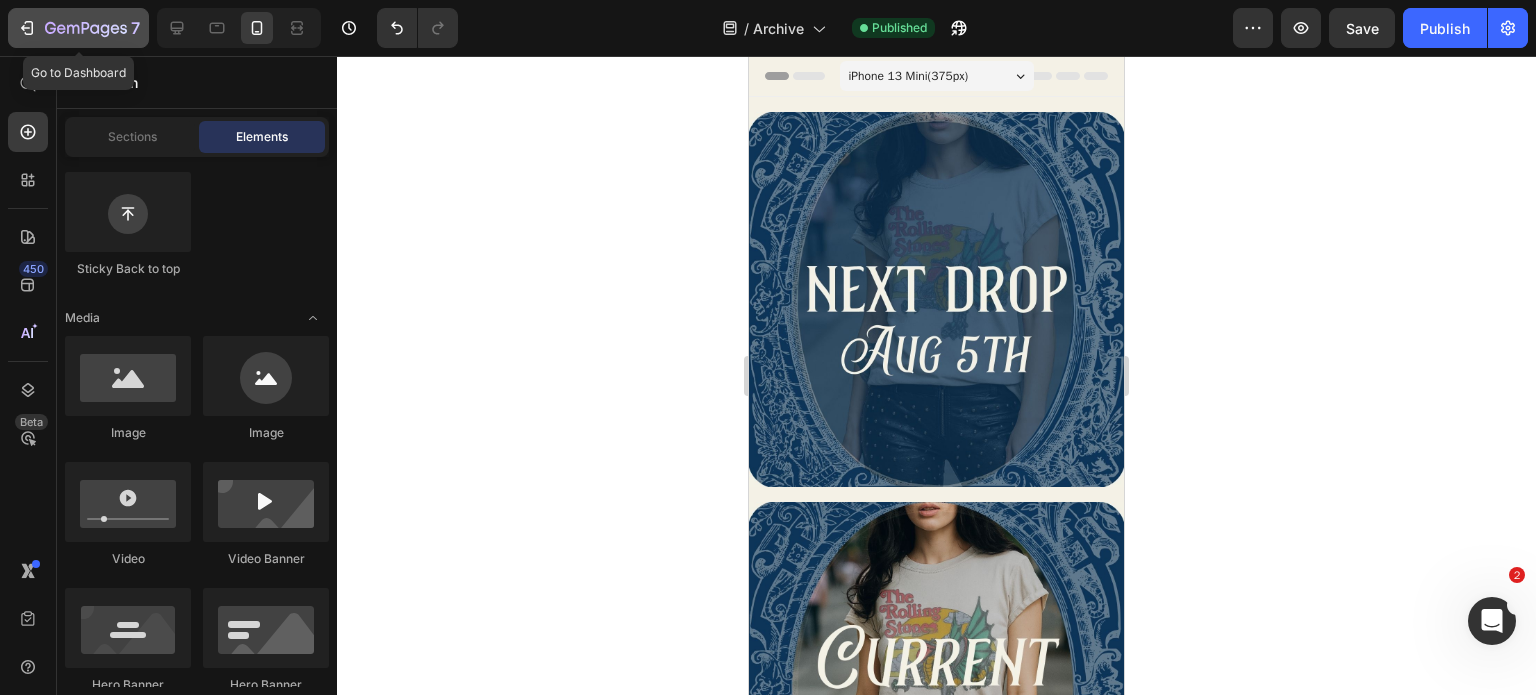 click 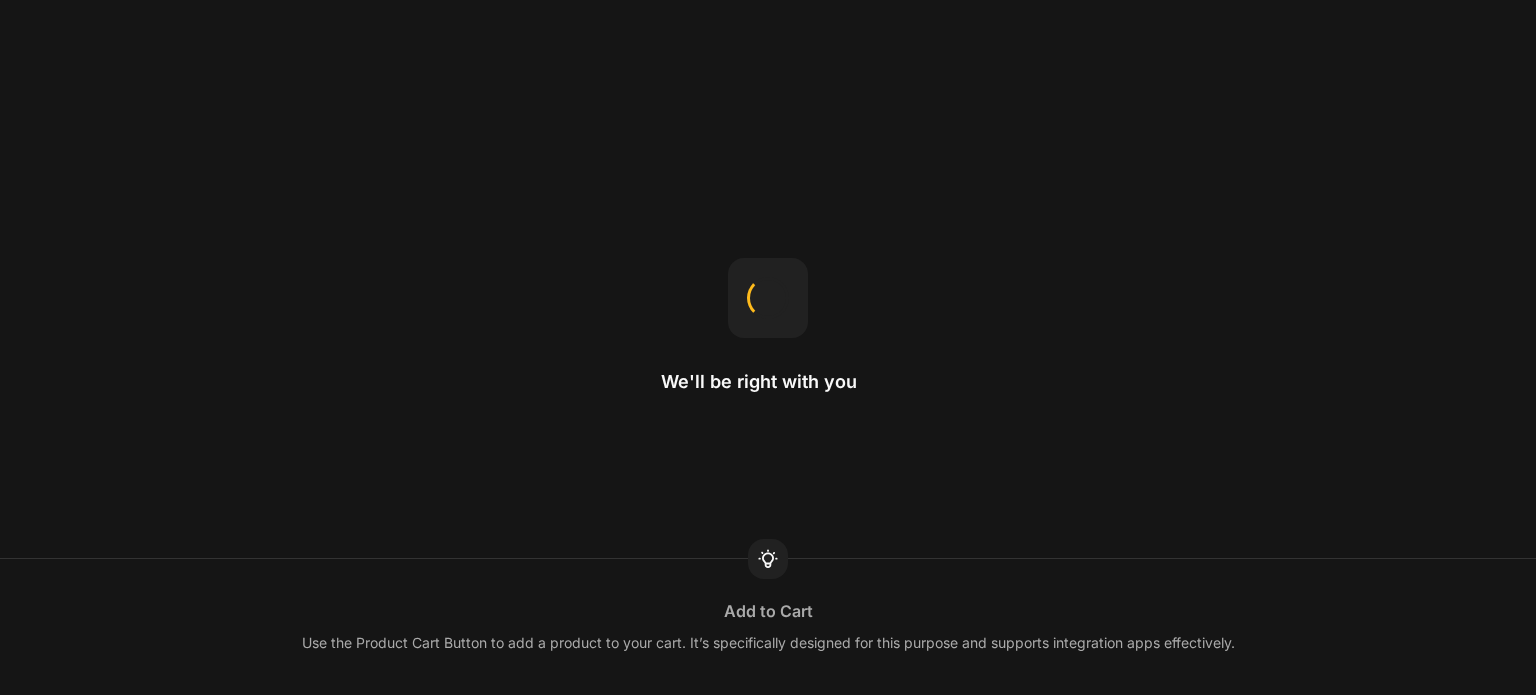 scroll, scrollTop: 0, scrollLeft: 0, axis: both 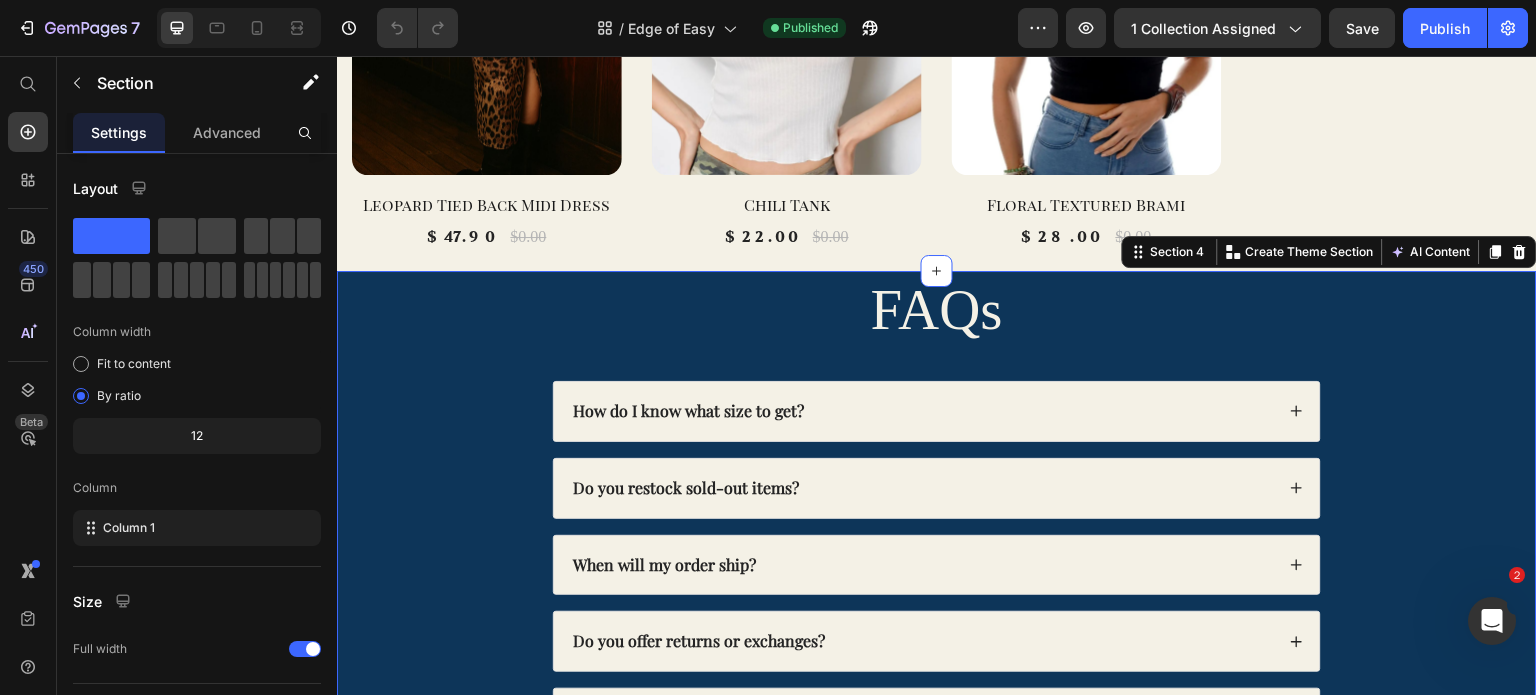 click on "FAQs Heading
How do I know what size to get?
Do you restock sold-out items?
When will my order ship?
Do you offer returns or exchanges?
Where do you ship?
Is this legit? Accordion Row" at bounding box center [937, 564] 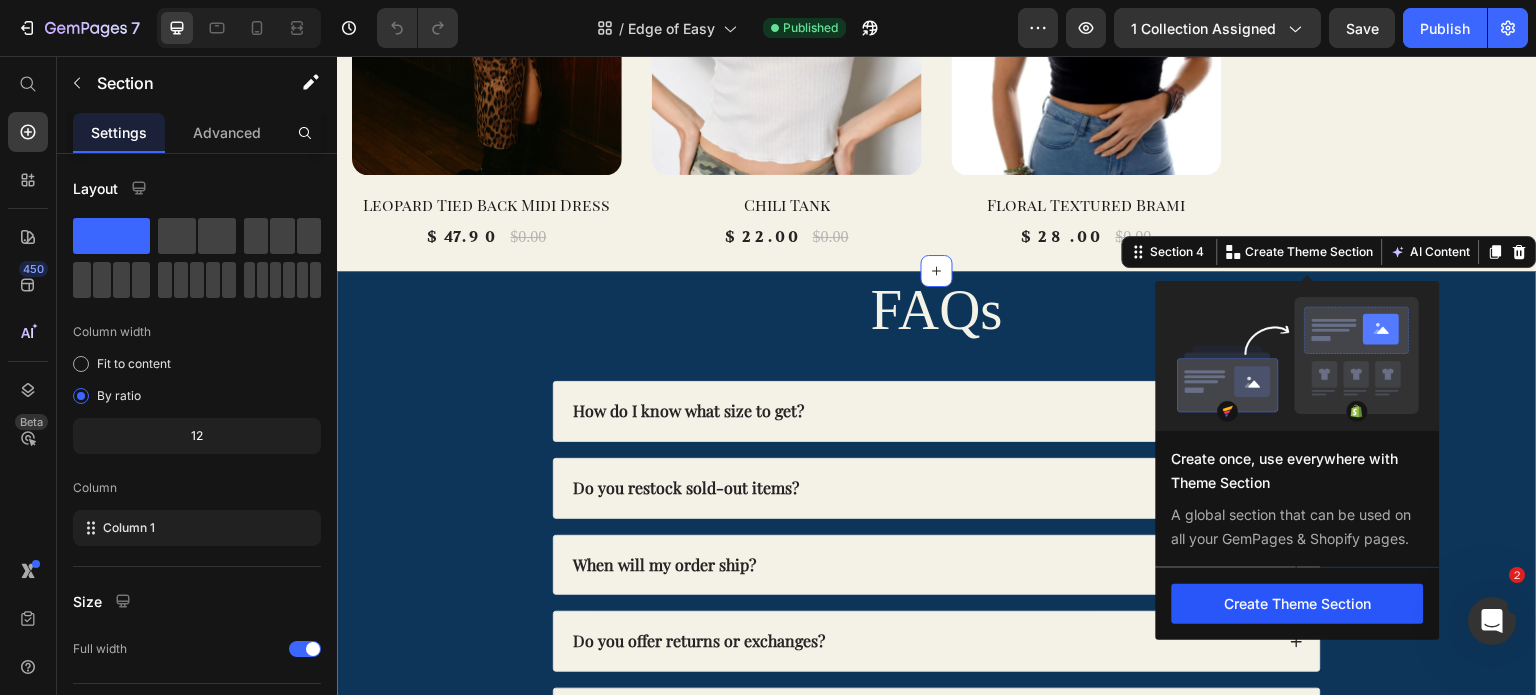 click on "Create Theme Section" at bounding box center (1298, 604) 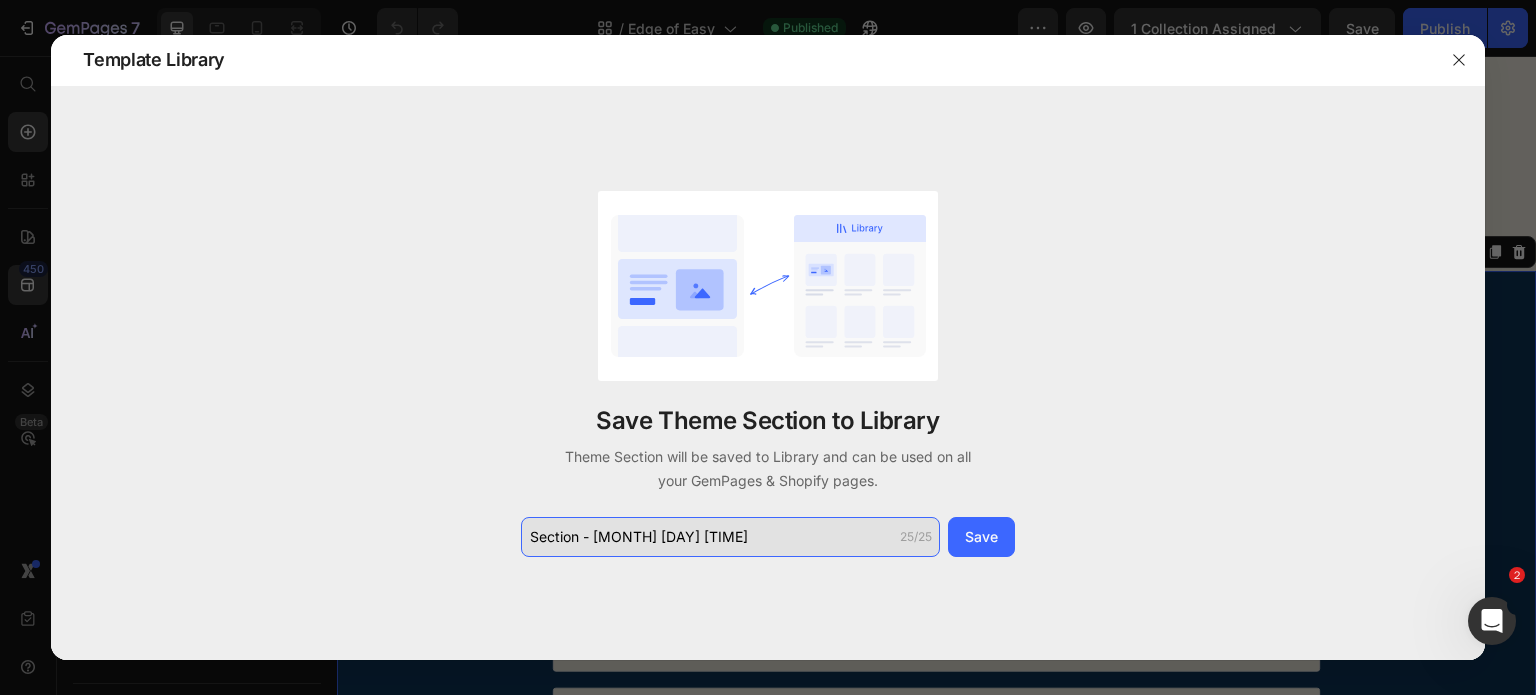 click on "Section - [MONTH] [DAY] [TIME]" 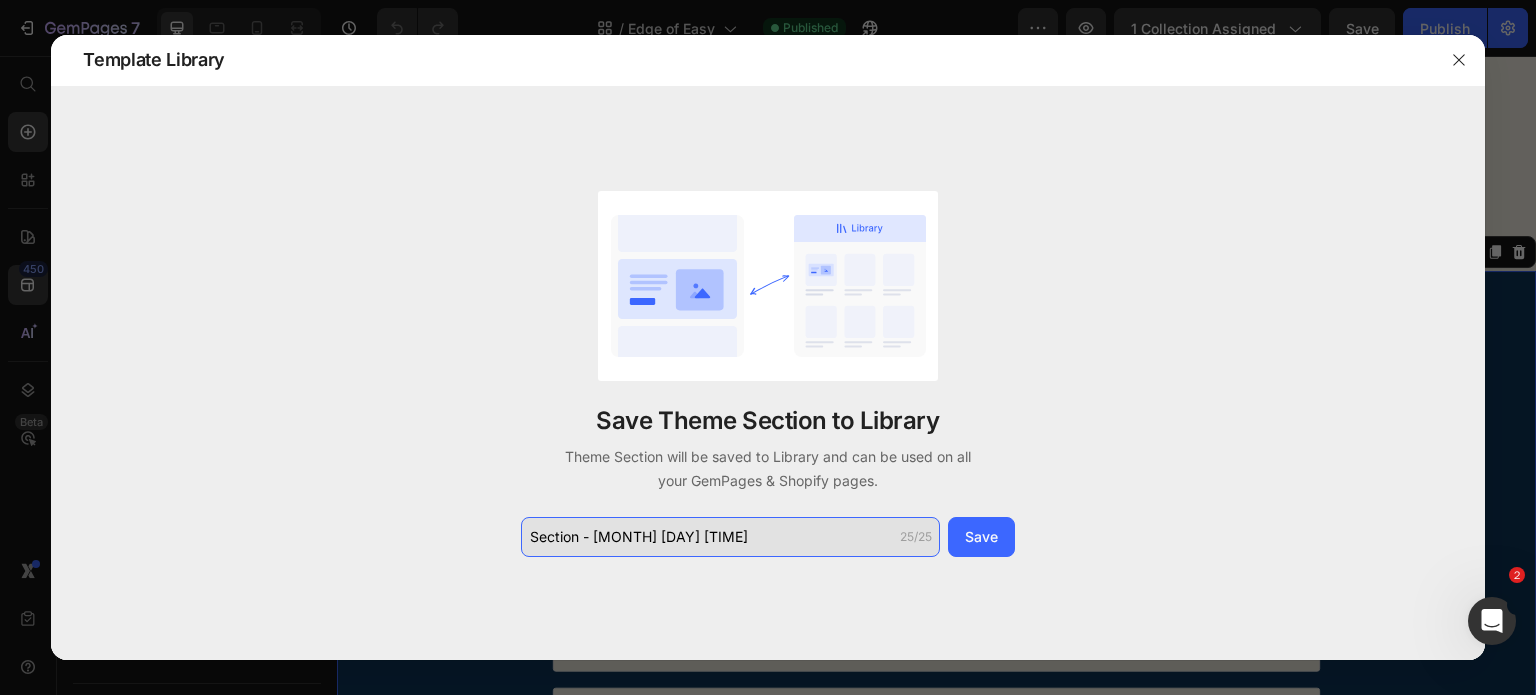 click on "Section - [MONTH] [DAY] [TIME]" 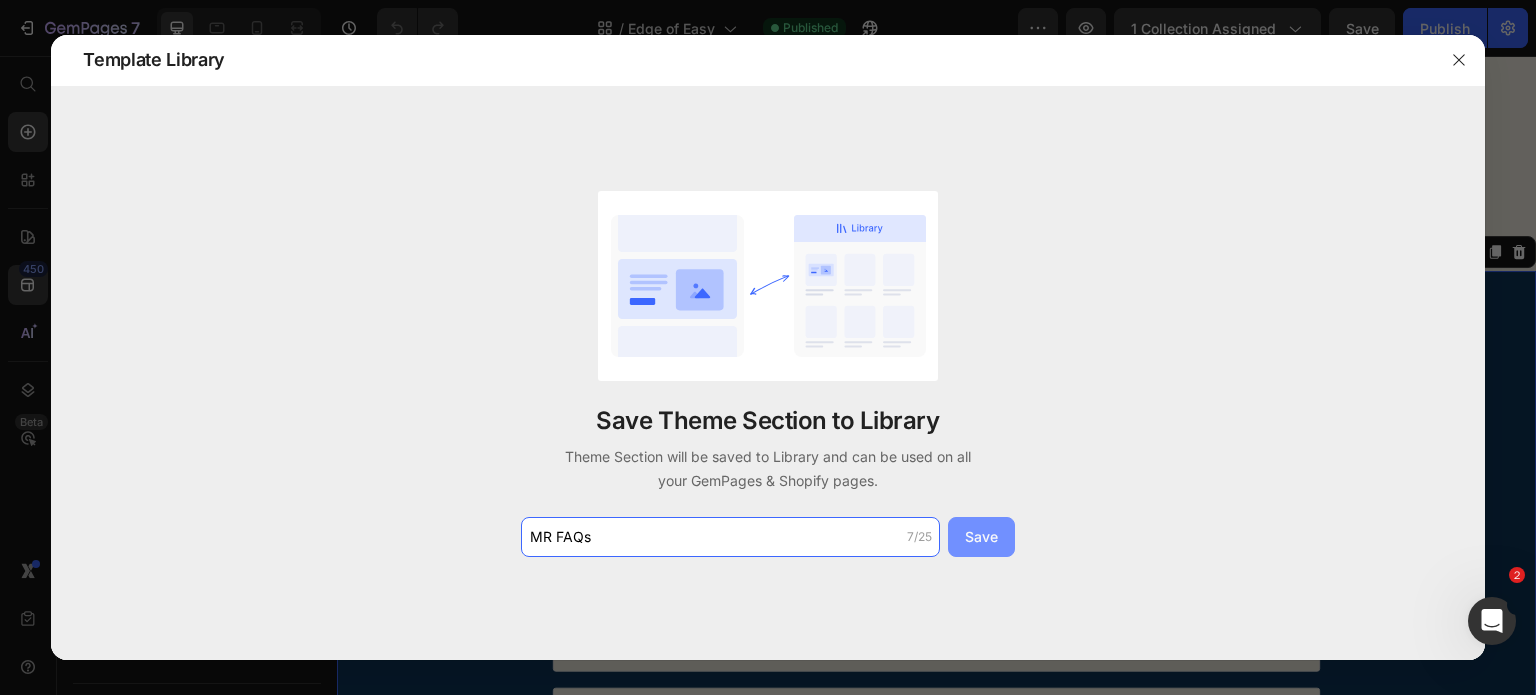 type on "MR FAQs" 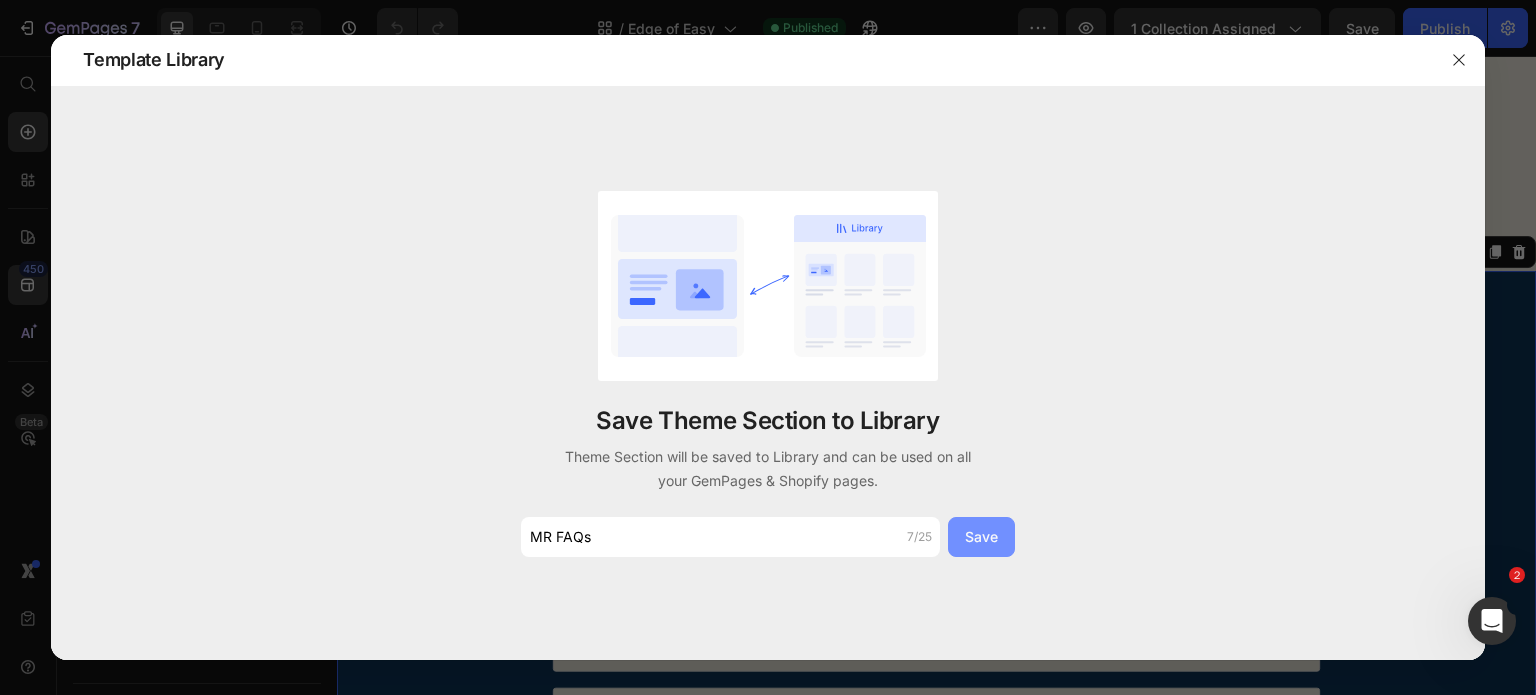 click on "Save" at bounding box center (981, 536) 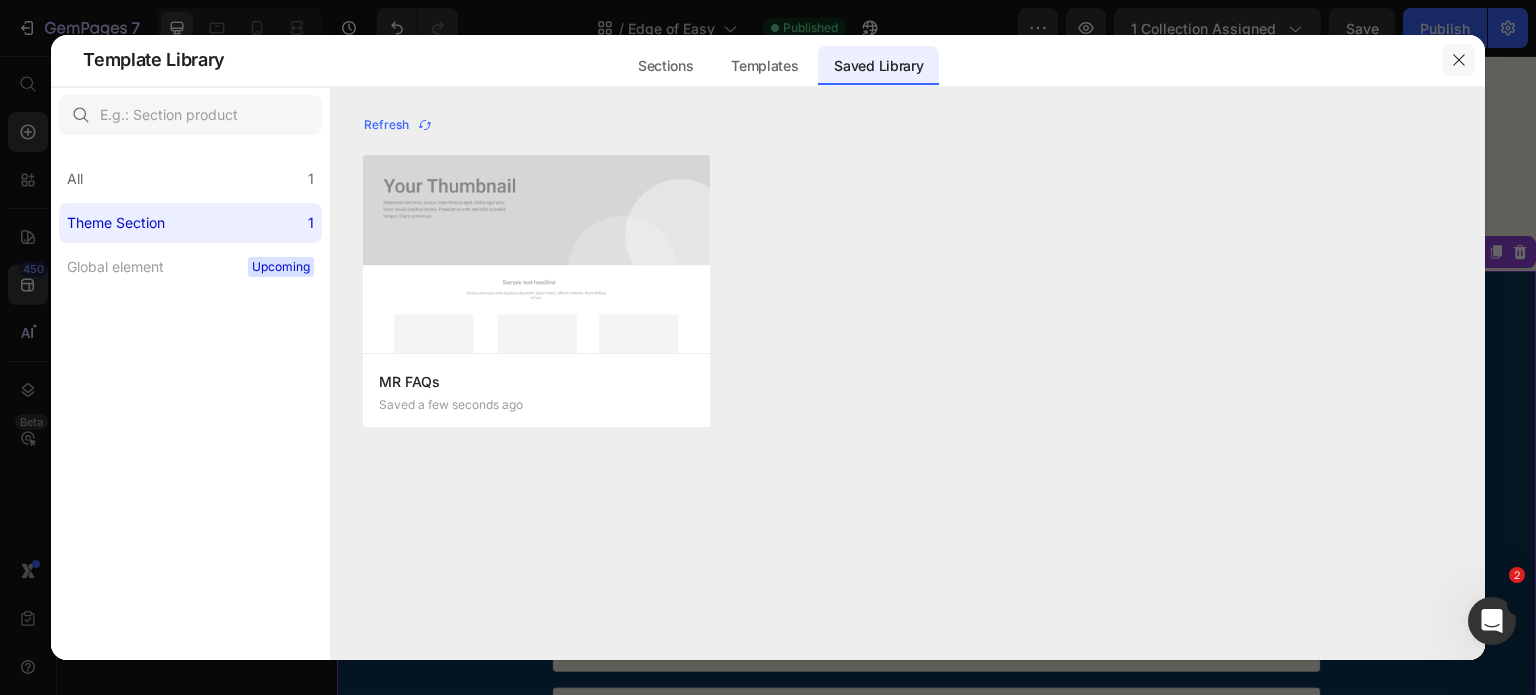 click 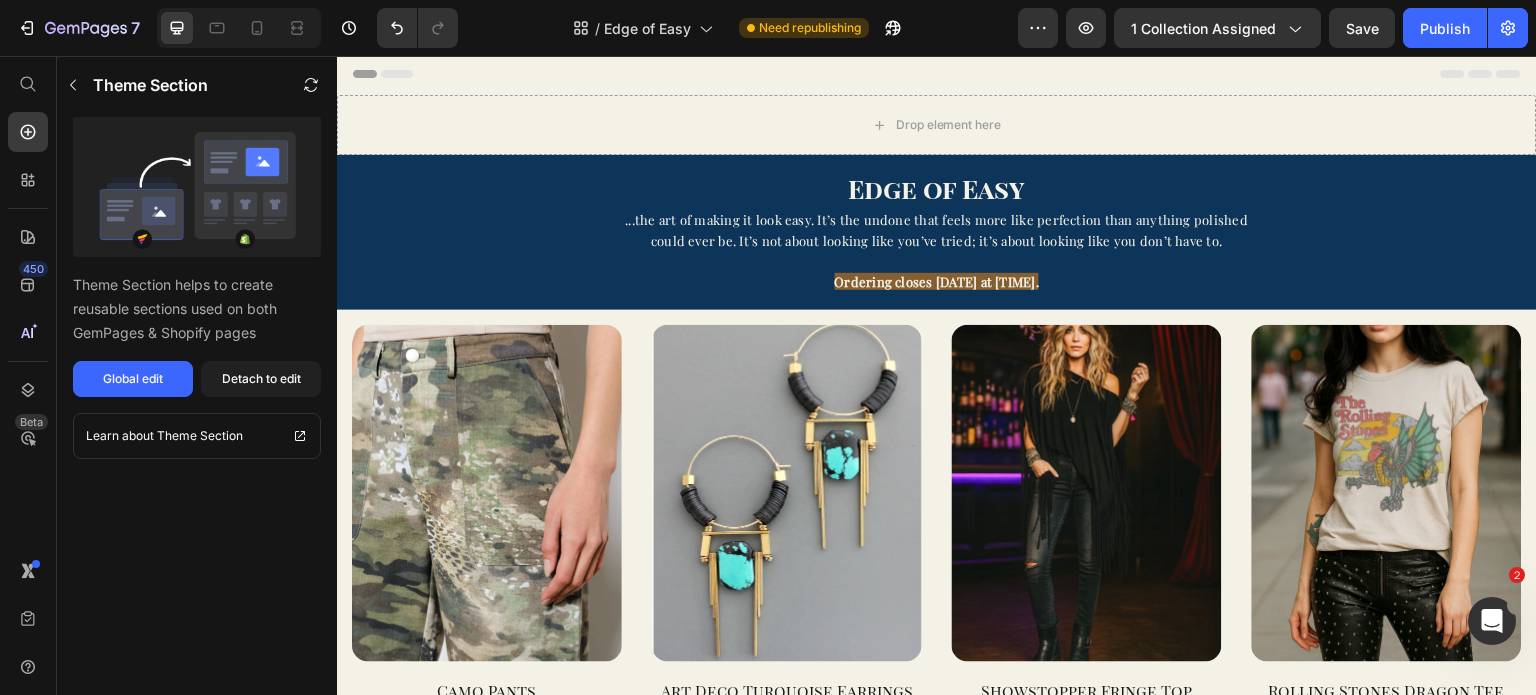 scroll, scrollTop: 0, scrollLeft: 0, axis: both 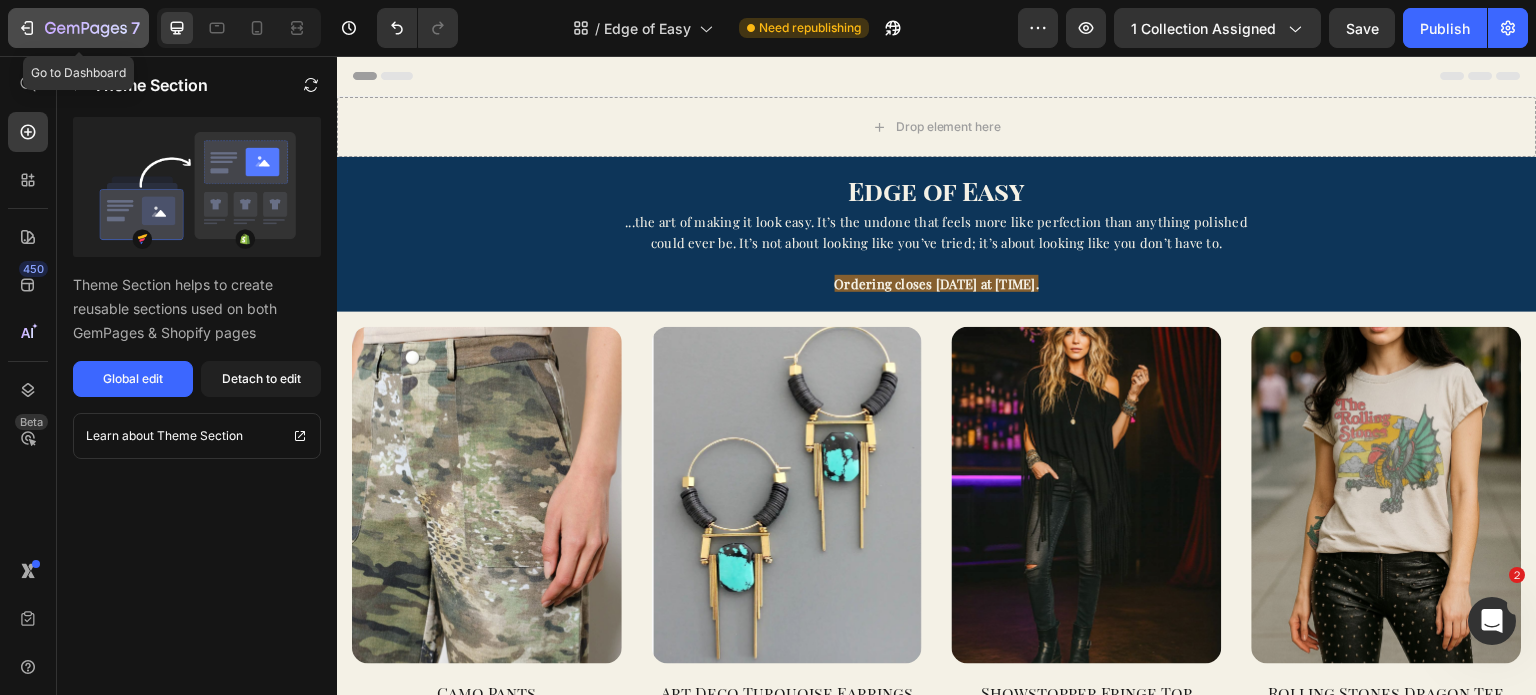 click on "7" at bounding box center [78, 28] 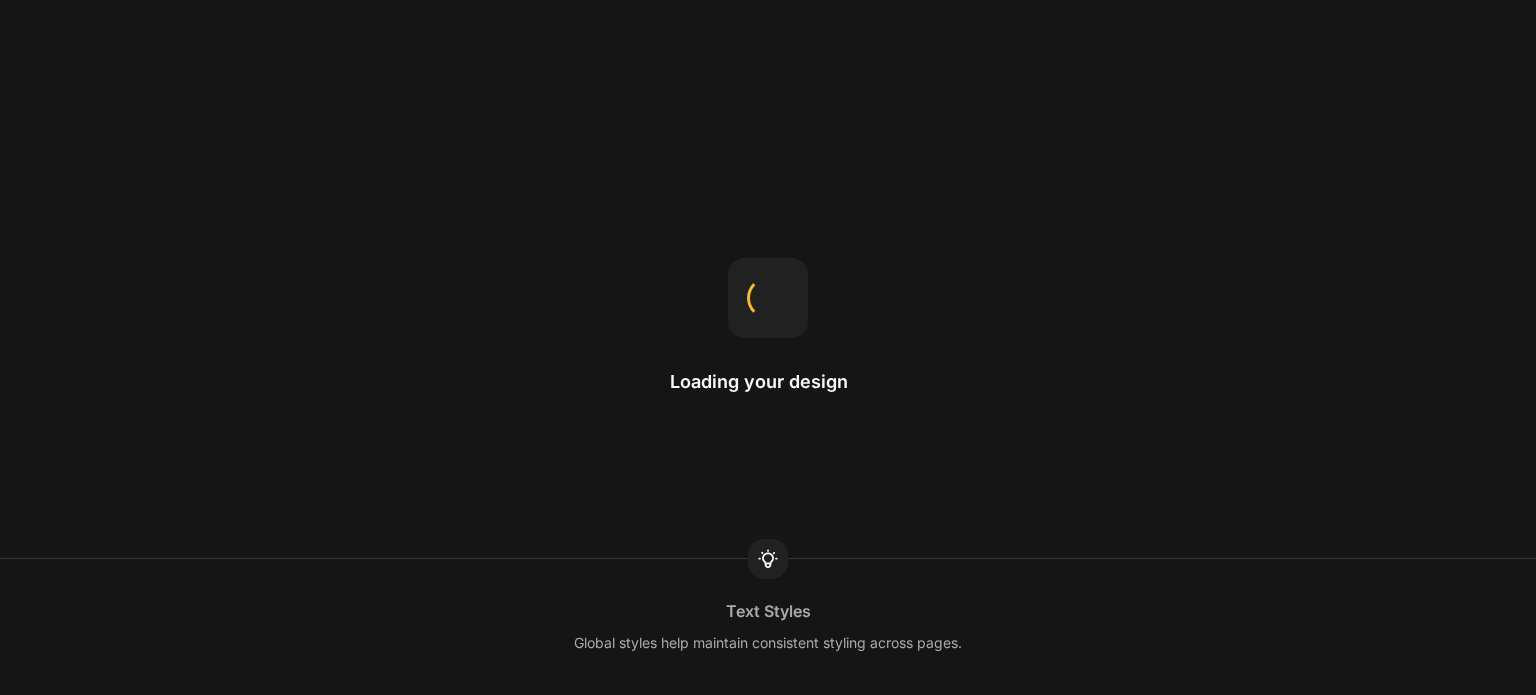 scroll, scrollTop: 0, scrollLeft: 0, axis: both 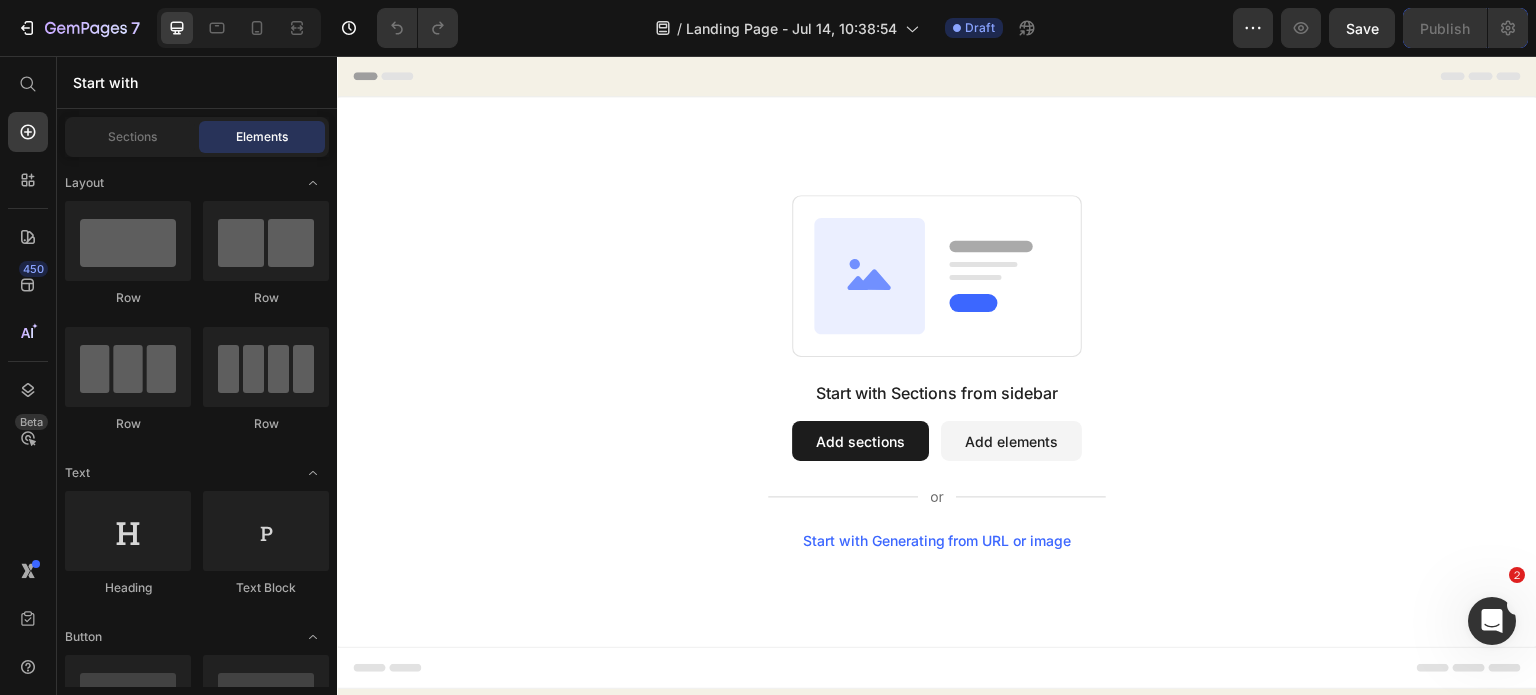 click on "Add sections" at bounding box center [860, 441] 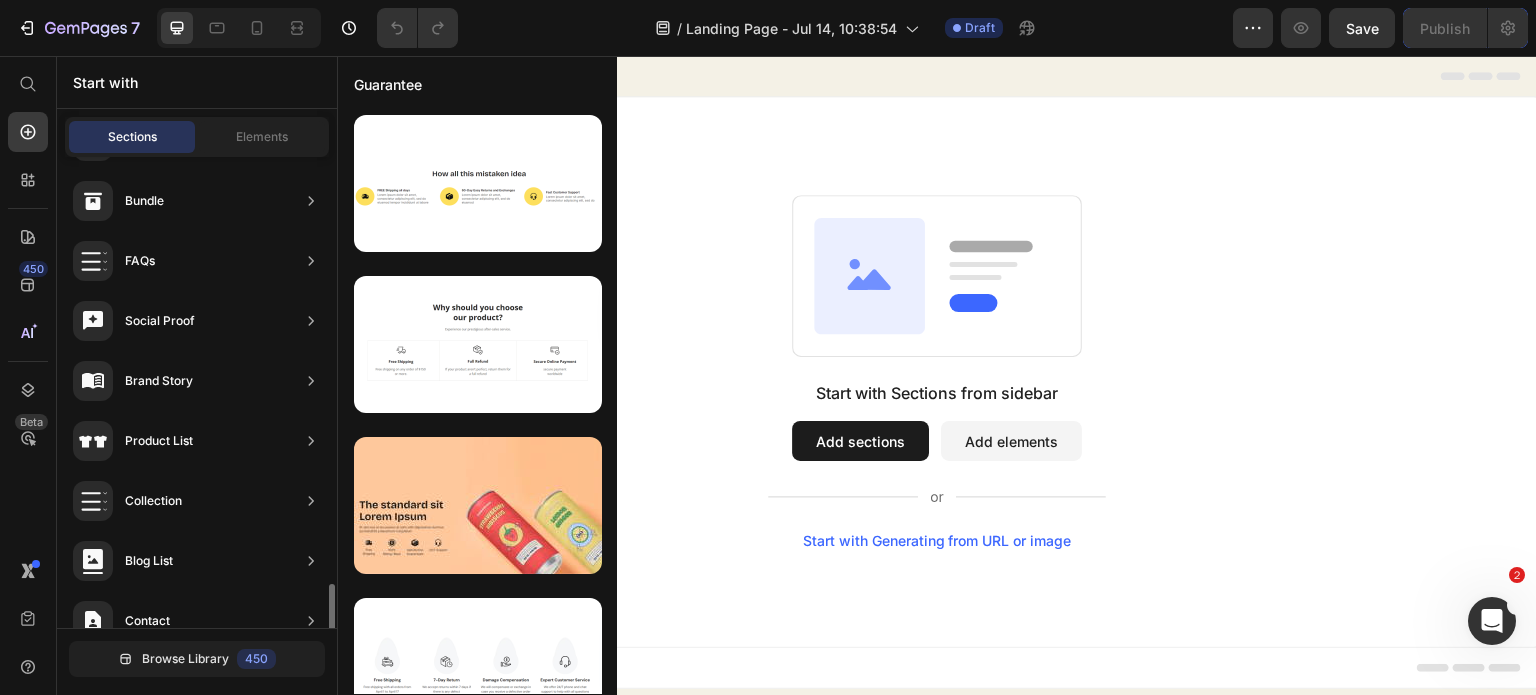 scroll, scrollTop: 688, scrollLeft: 0, axis: vertical 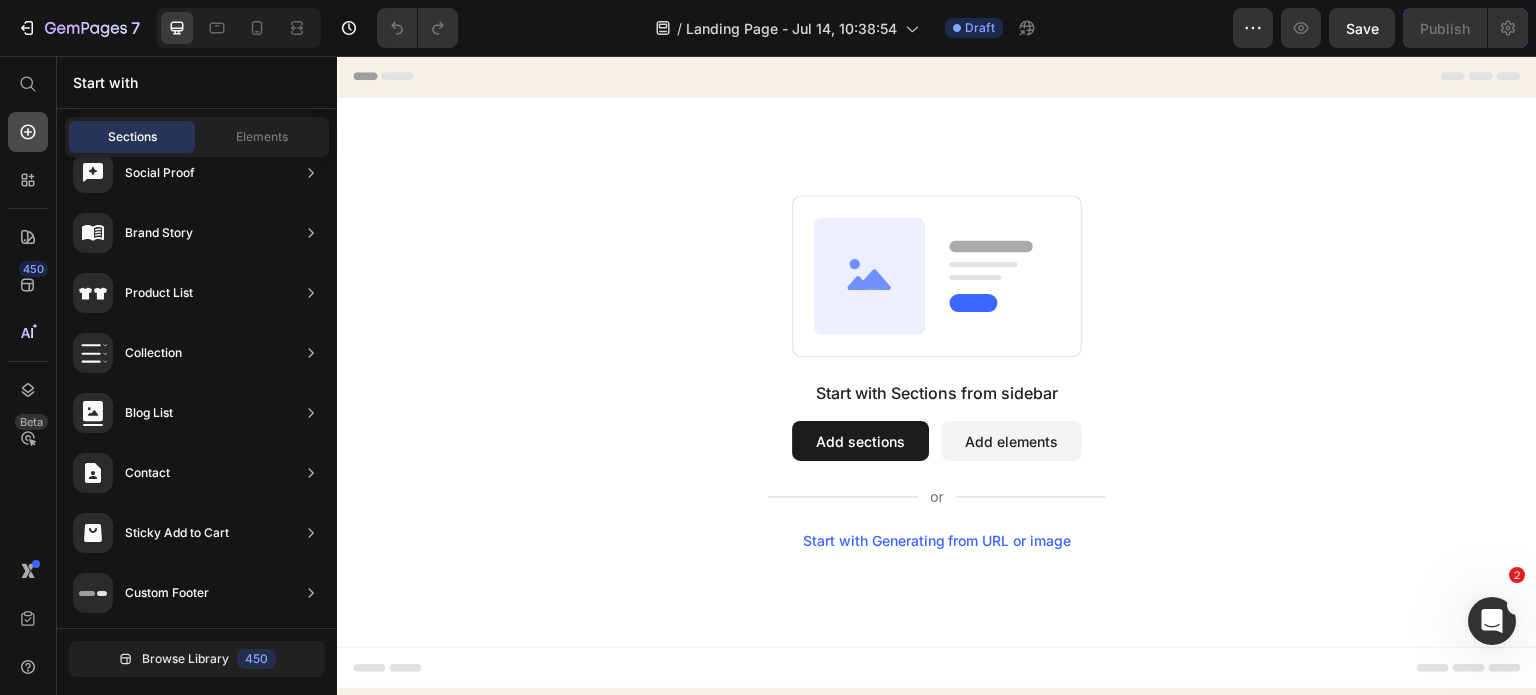 click 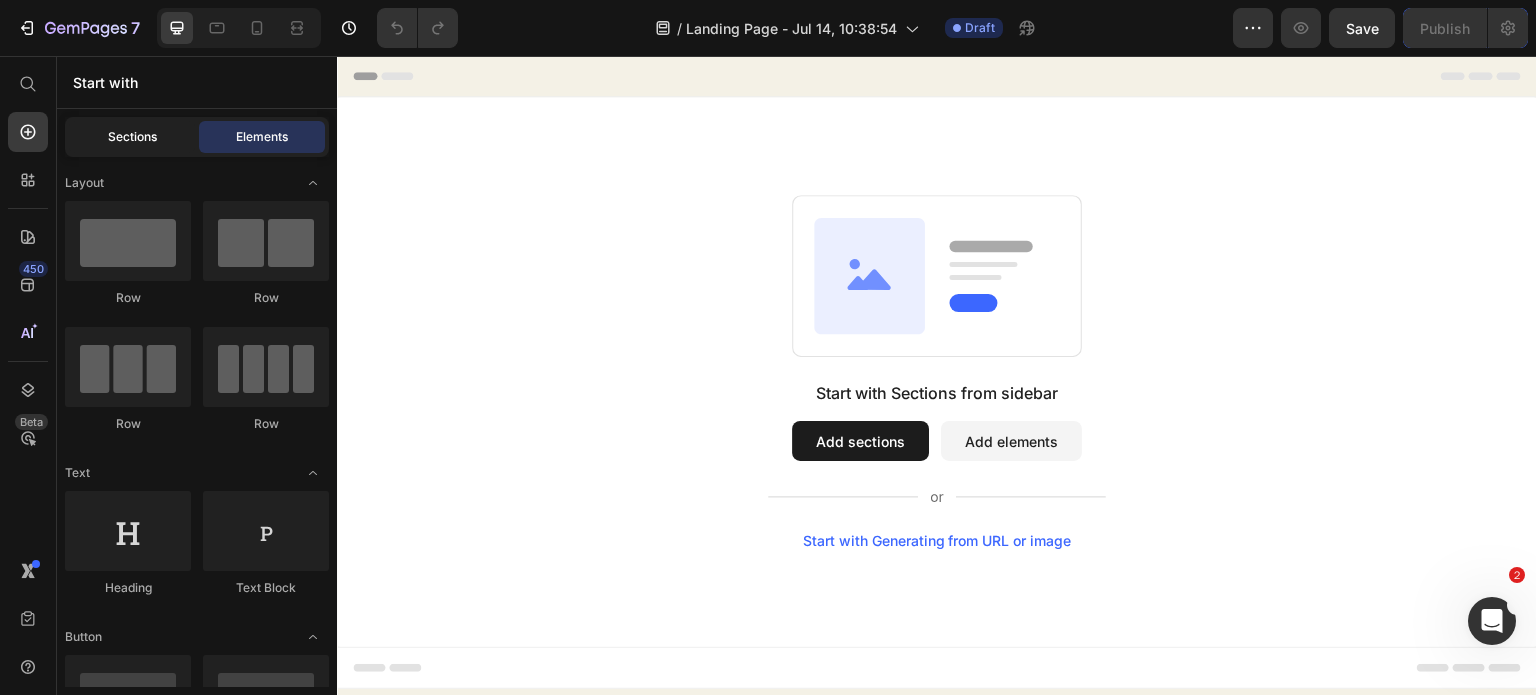 click on "Sections" 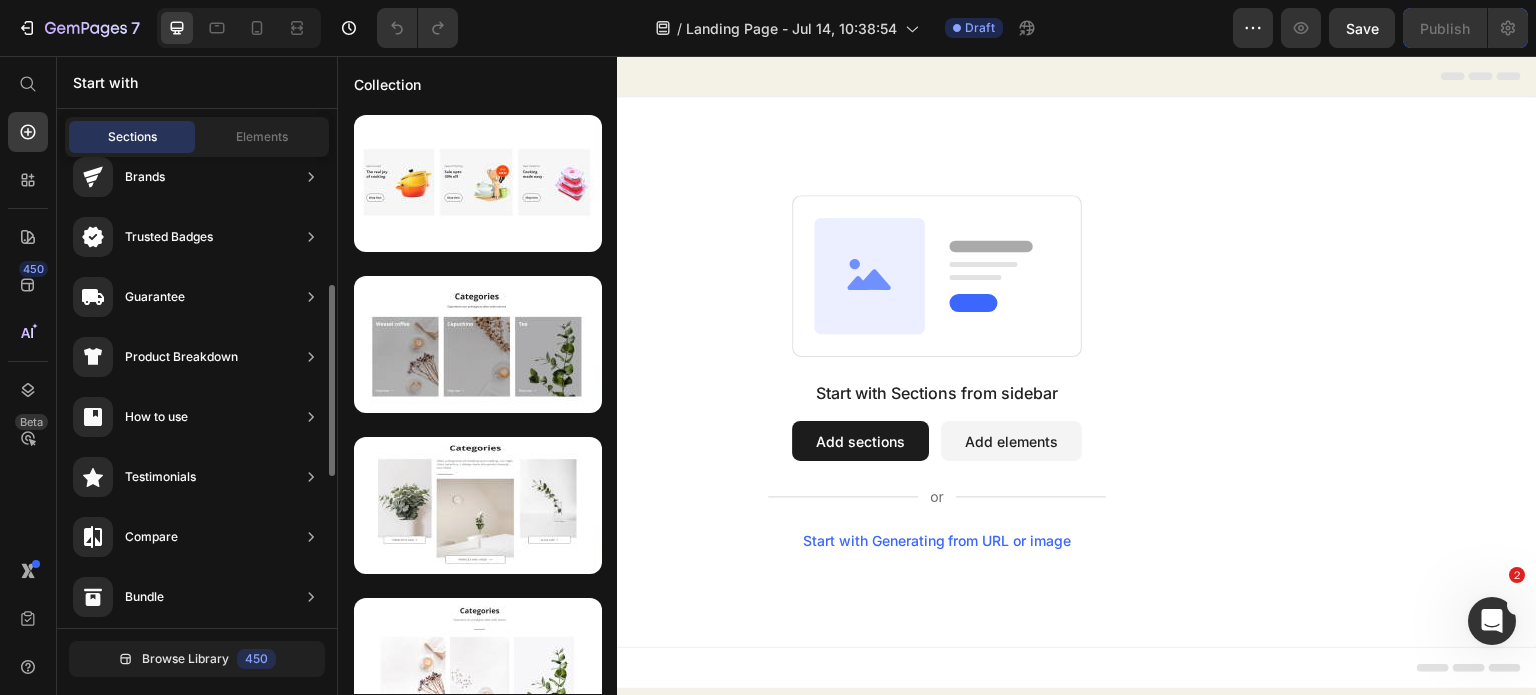 scroll, scrollTop: 0, scrollLeft: 0, axis: both 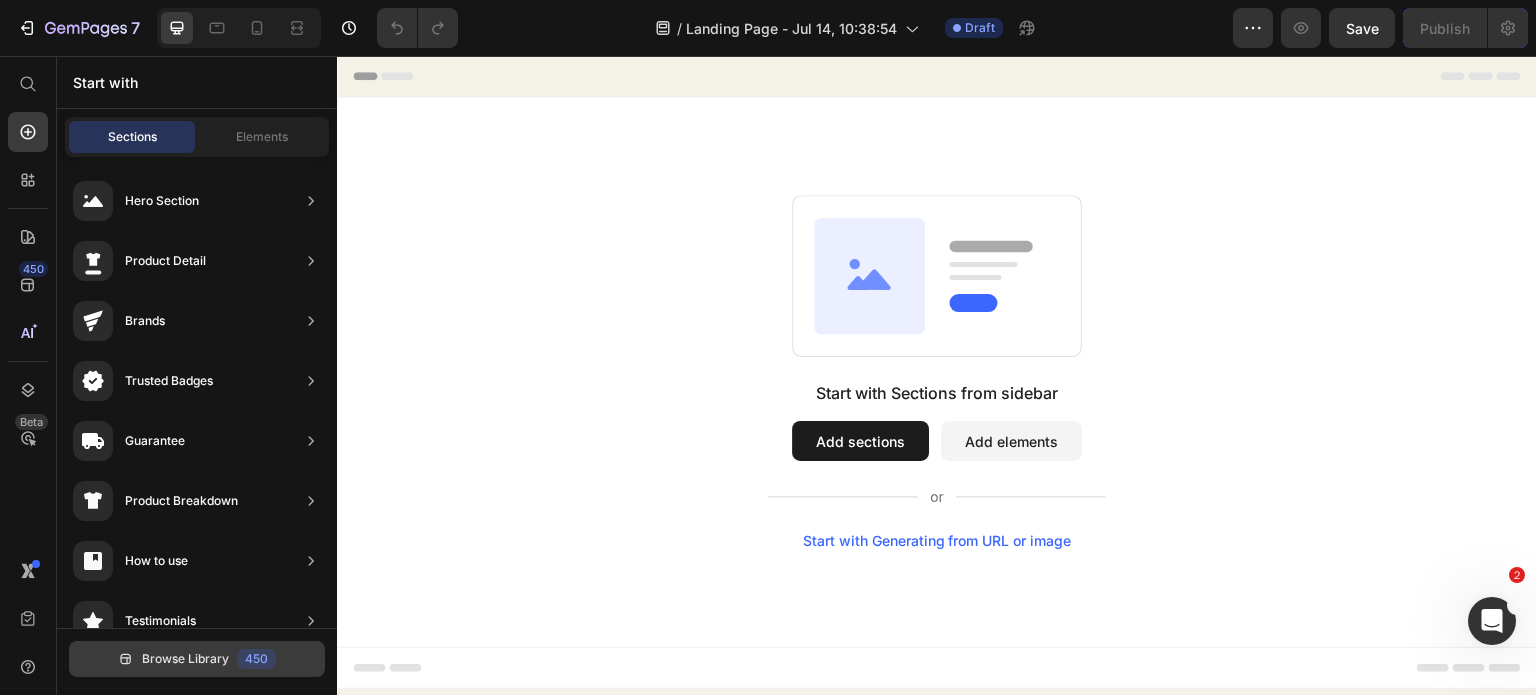 click on "Browse Library" at bounding box center (185, 659) 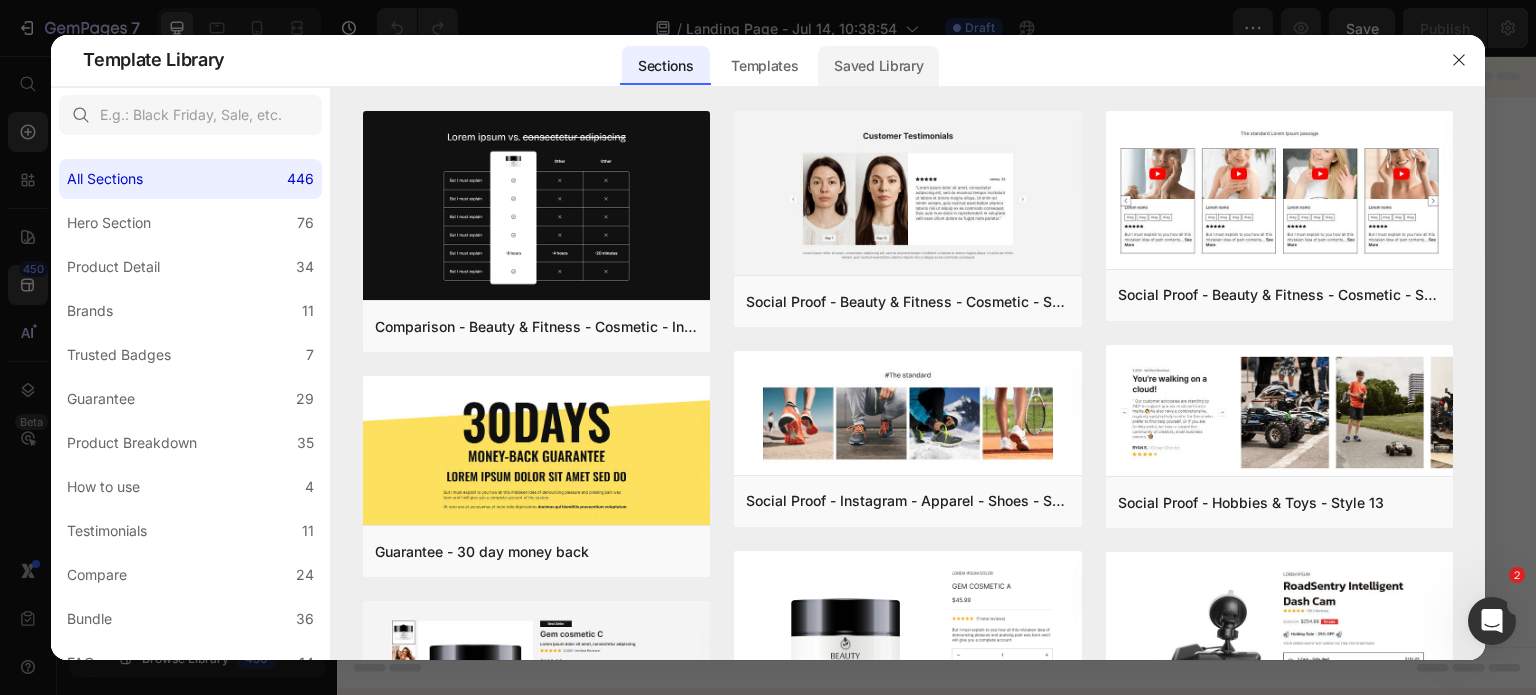 click on "Saved Library" 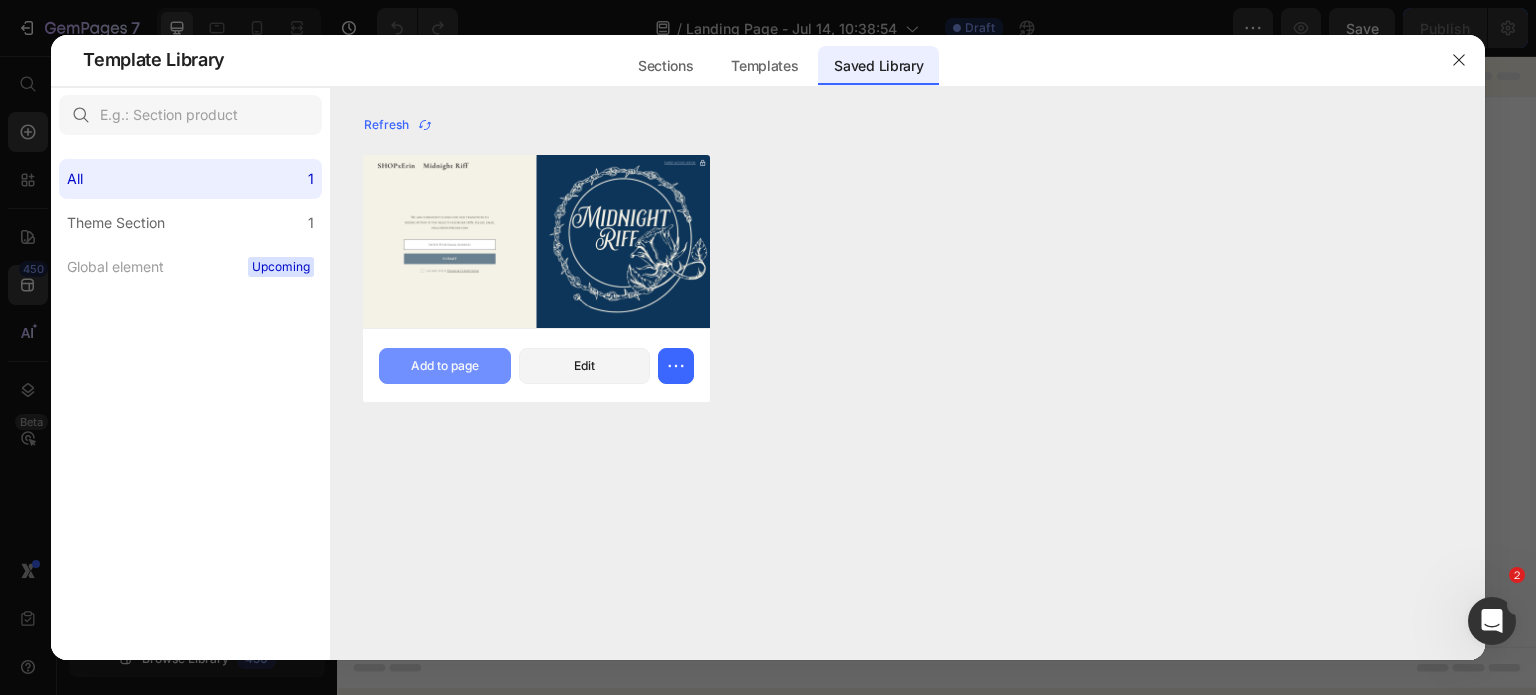 click on "Add to page" at bounding box center [445, 366] 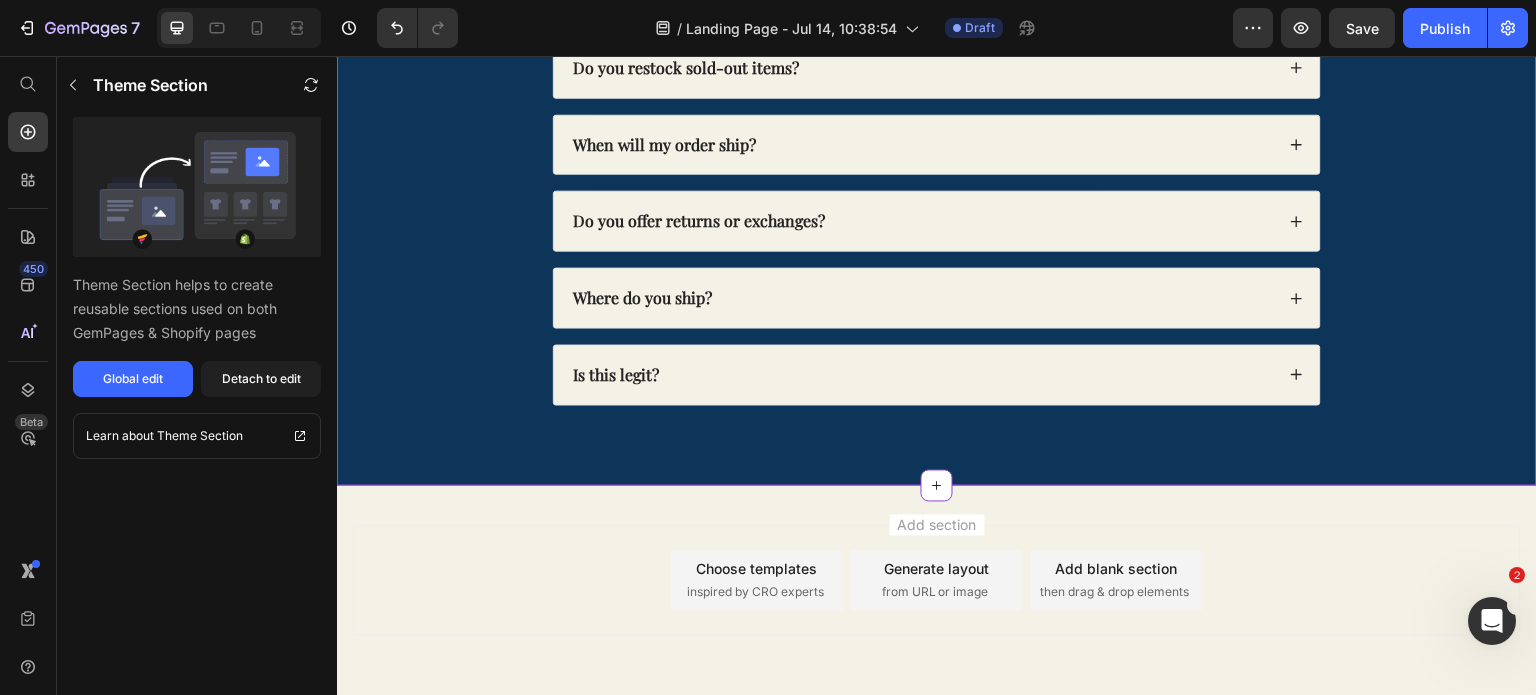 scroll, scrollTop: 0, scrollLeft: 0, axis: both 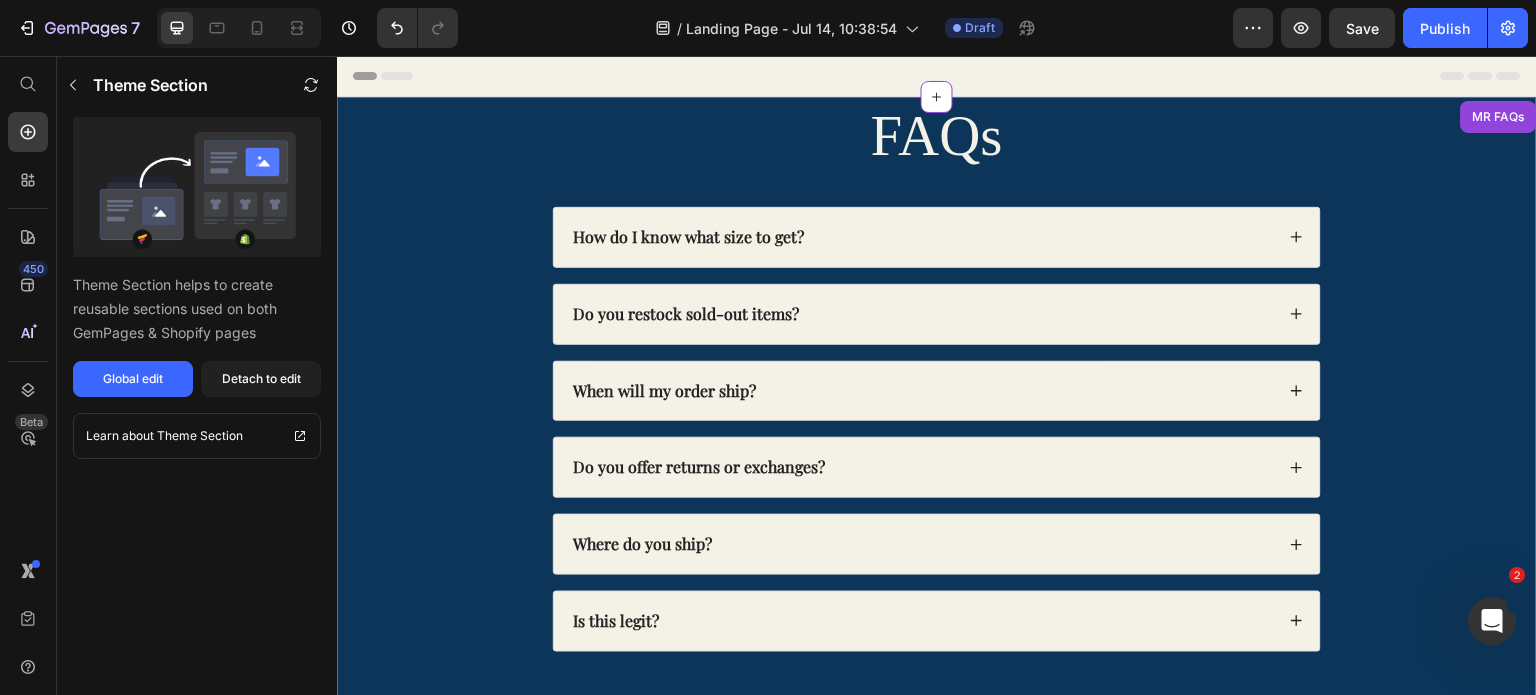 click 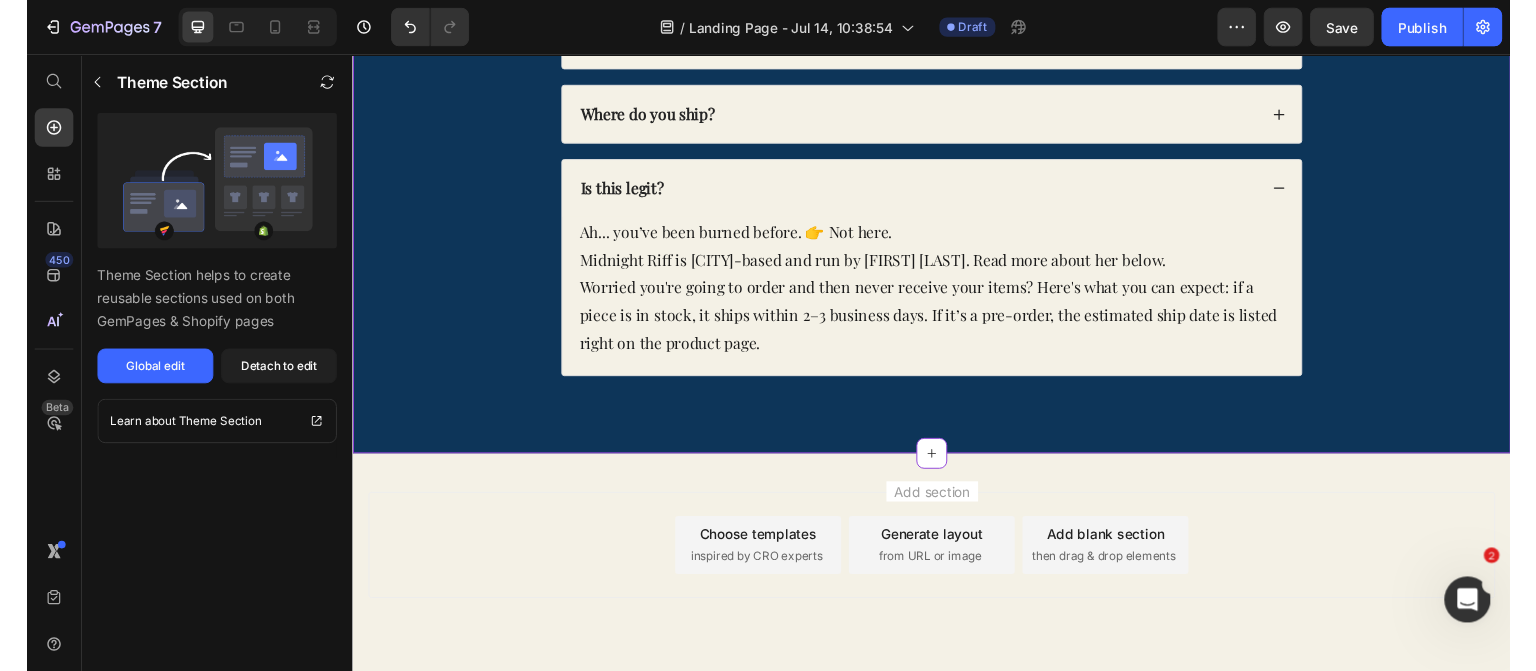 scroll, scrollTop: 421, scrollLeft: 0, axis: vertical 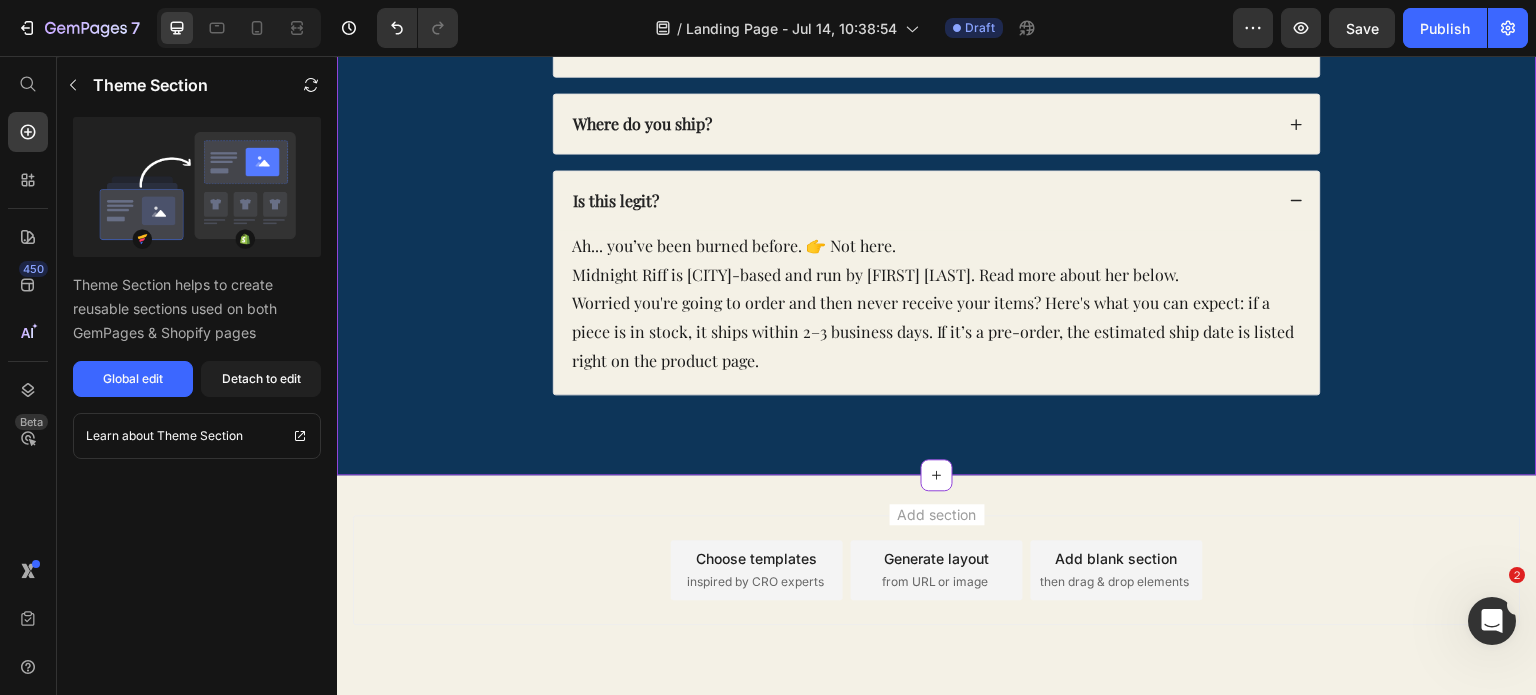 click on "Midnight Riff is Nashville-based and run by Erin Sanderson. Read more about her below." at bounding box center [937, 275] 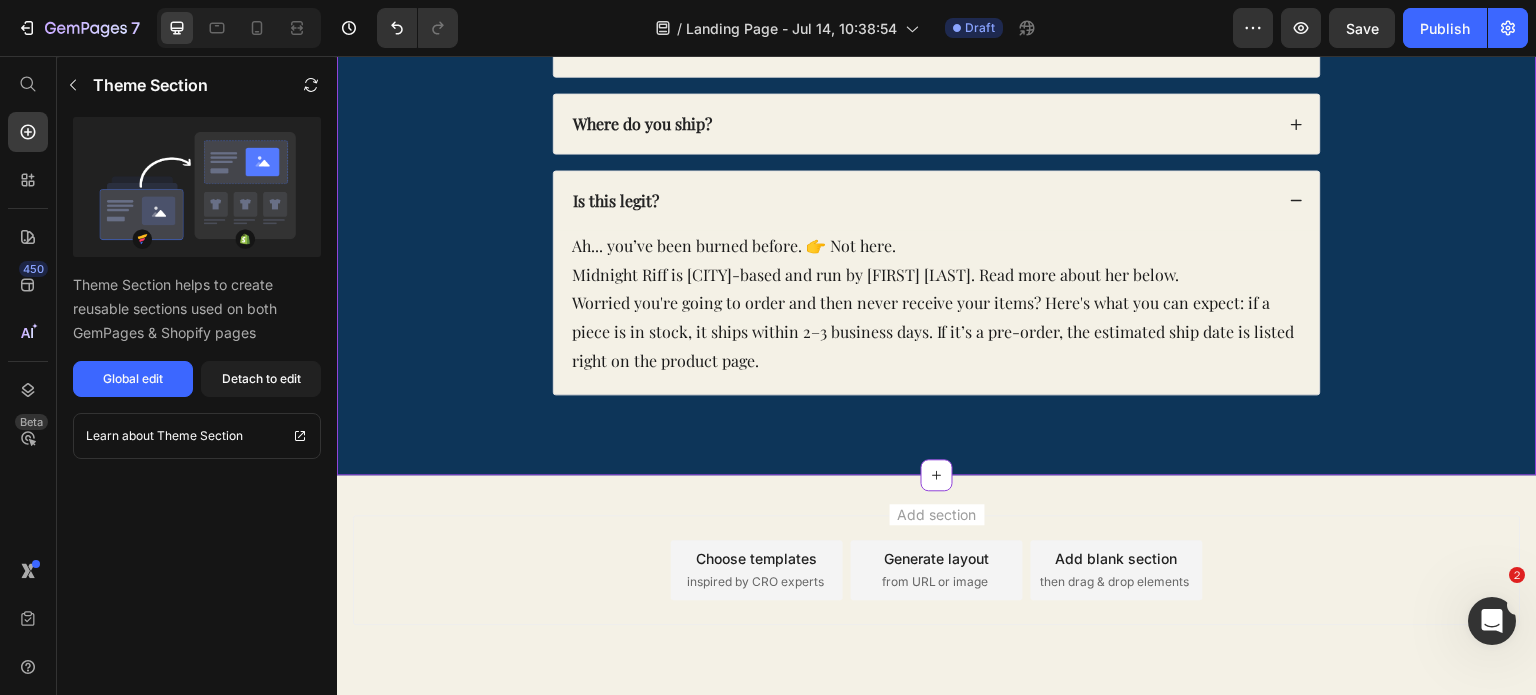 click on "Midnight Riff is Nashville-based and run by Erin Sanderson. Read more about her below." at bounding box center (937, 275) 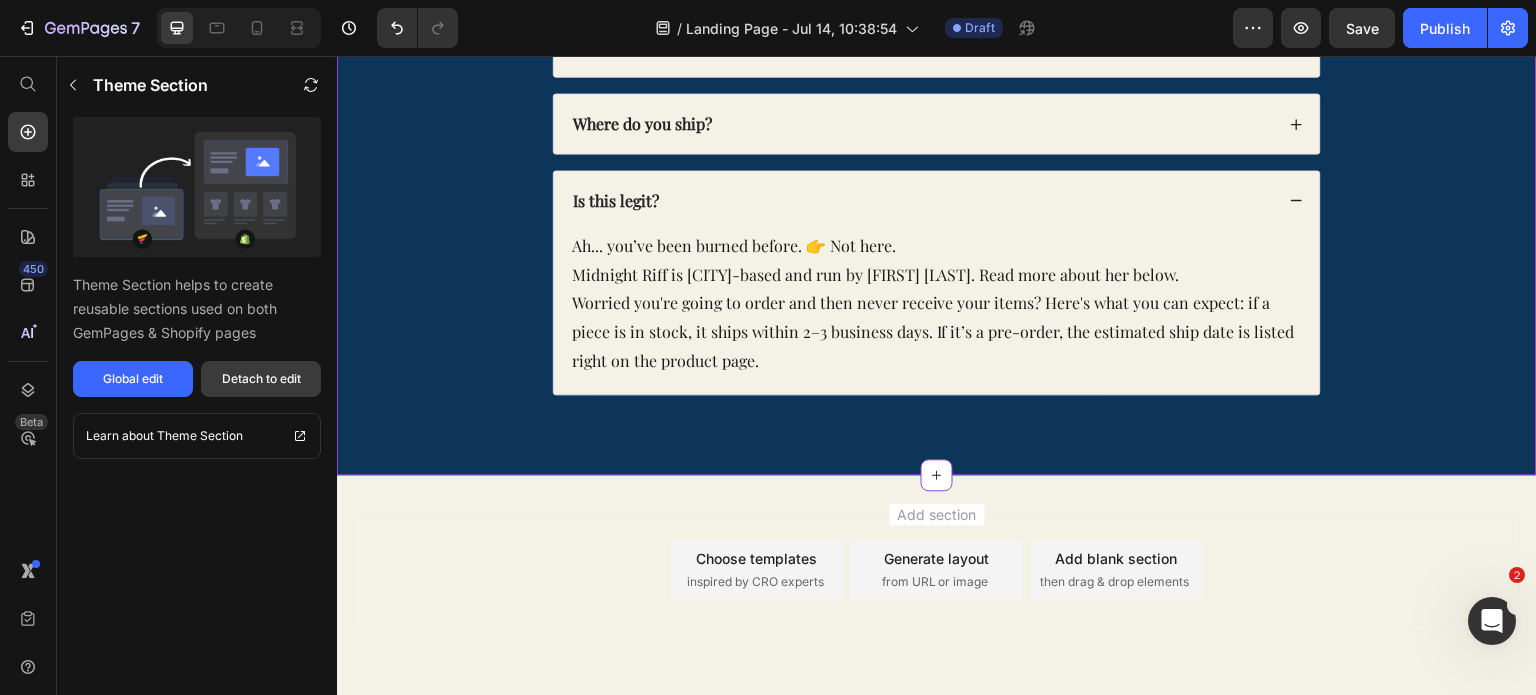 click on "Detach to edit" at bounding box center [261, 379] 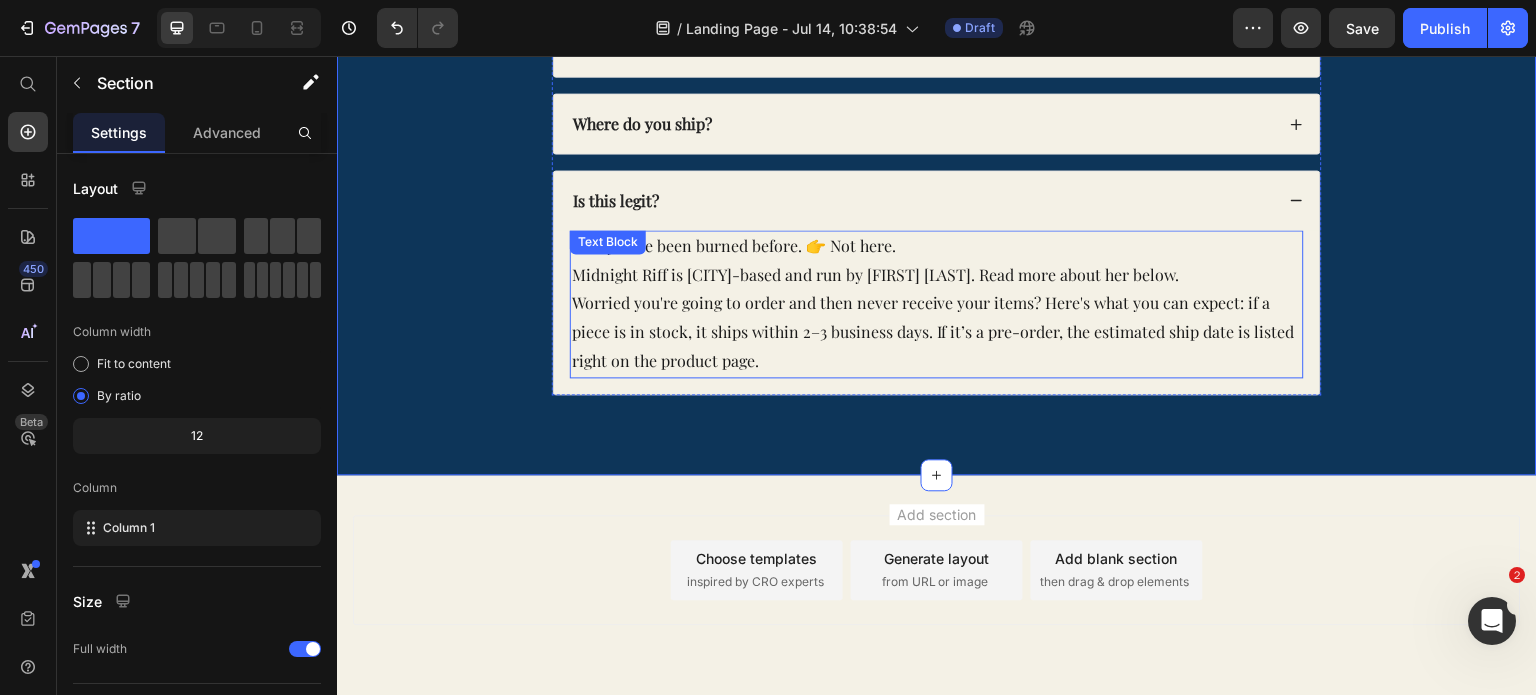 click on "Worried you're going to order and then never receive your items? Here's what you can expect: if a piece is in stock, it ships within 2–3 business days. If it’s a pre-order, the estimated ship date is listed right on the product page." at bounding box center (937, 332) 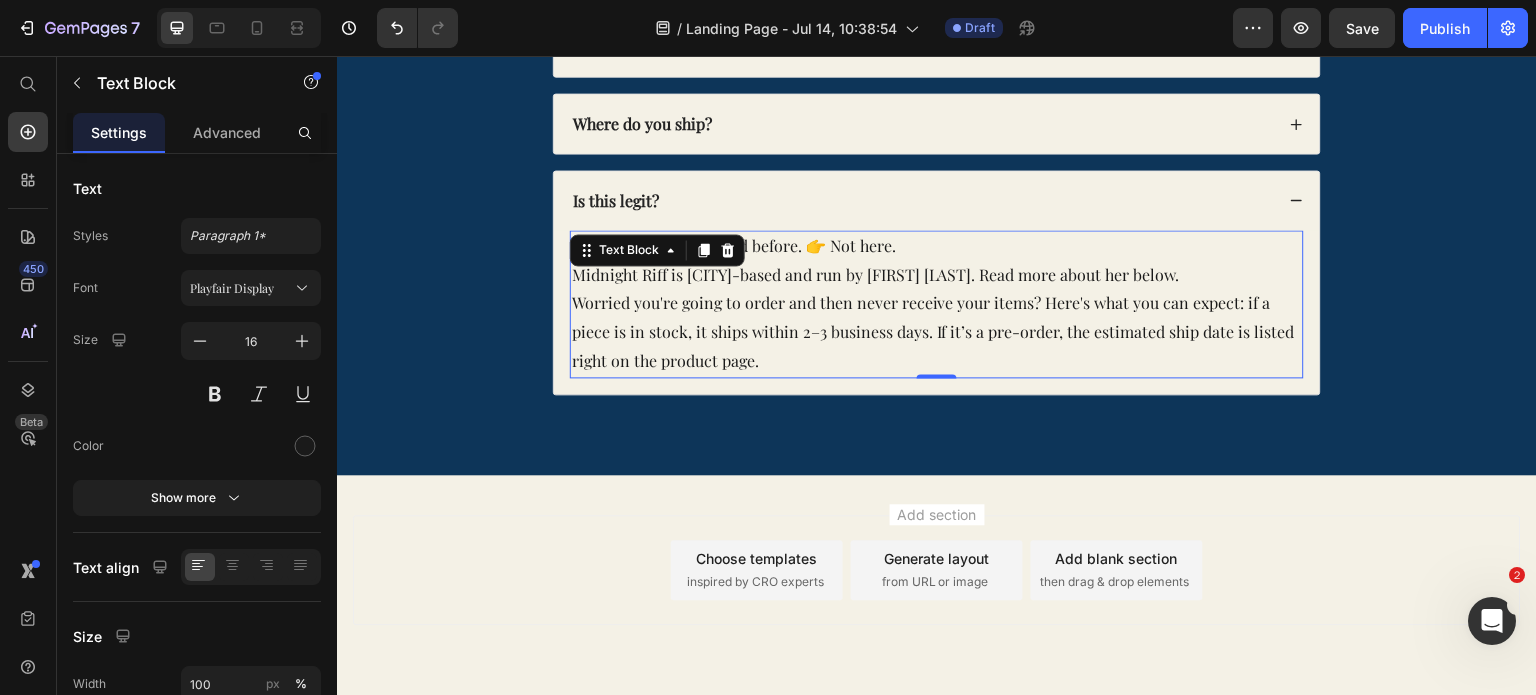 click on "Midnight Riff is Nashville-based and run by Erin Sanderson. Read more about her below." at bounding box center (937, 275) 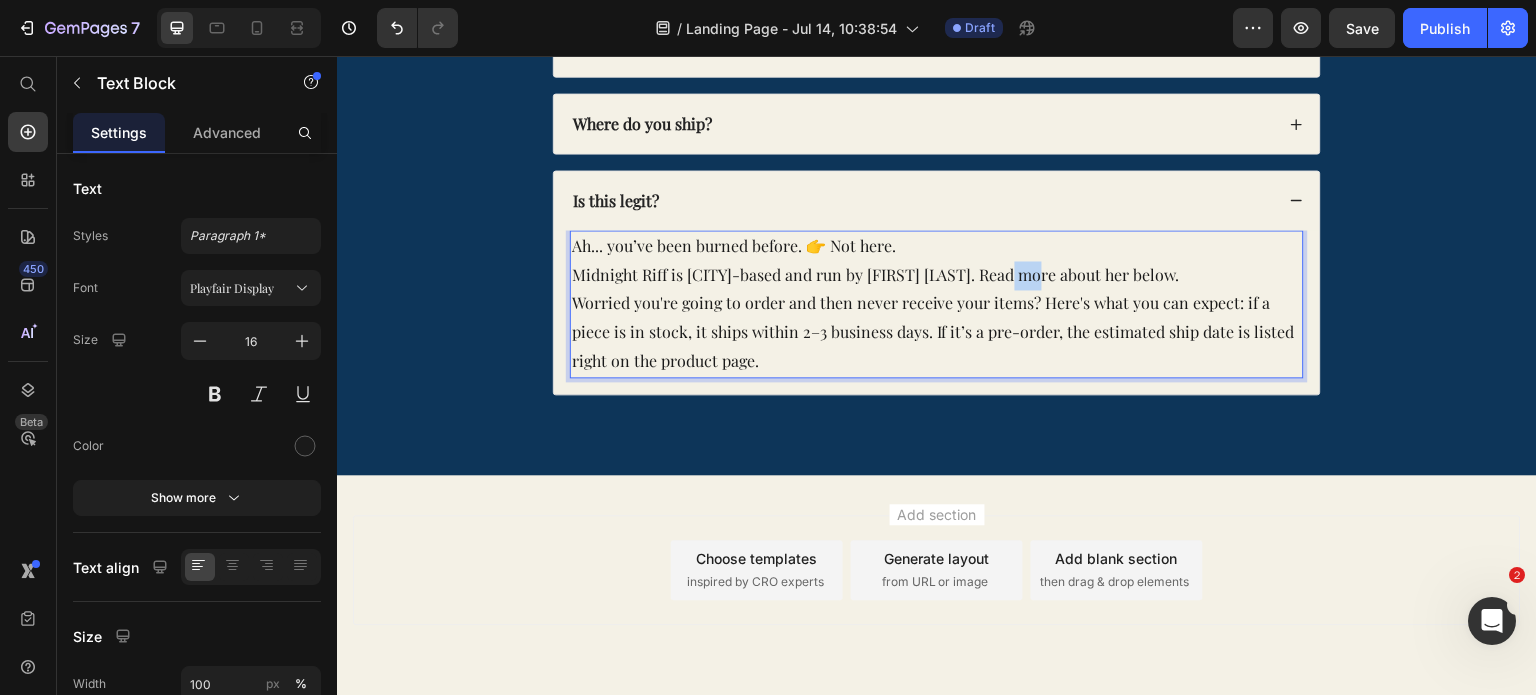 drag, startPoint x: 1004, startPoint y: 269, endPoint x: 1033, endPoint y: 269, distance: 29 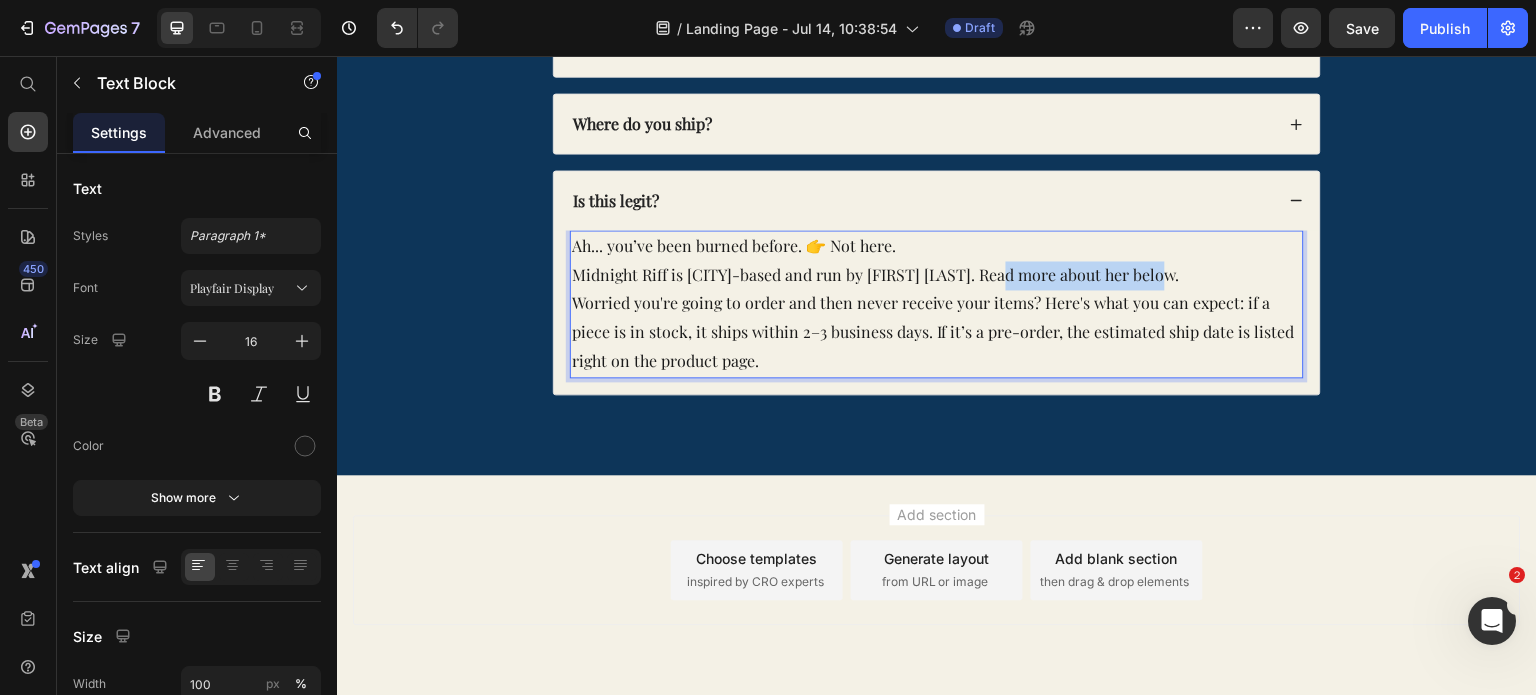 drag, startPoint x: 998, startPoint y: 269, endPoint x: 1159, endPoint y: 267, distance: 161.01242 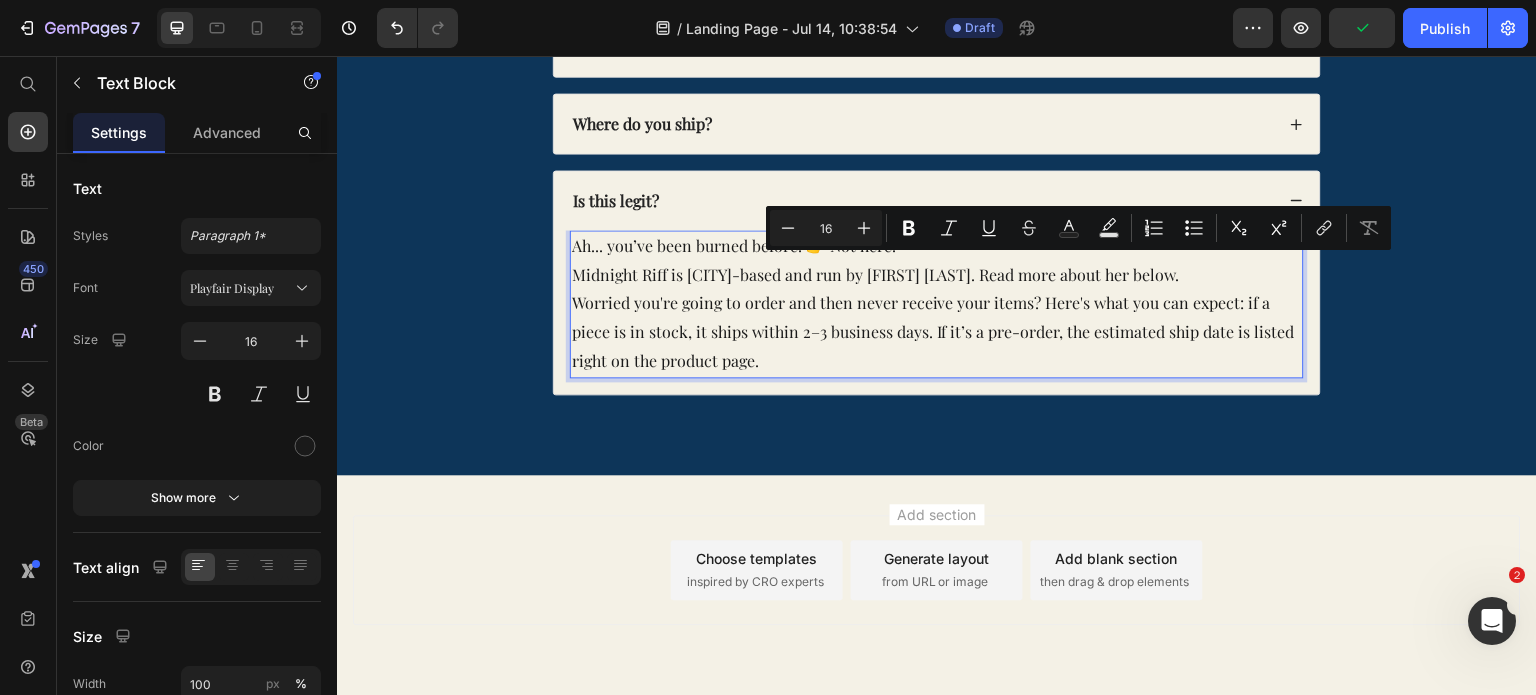 click on "Midnight Riff is Nashville-based and run by Erin Sanderson. Read more about her below." at bounding box center (937, 275) 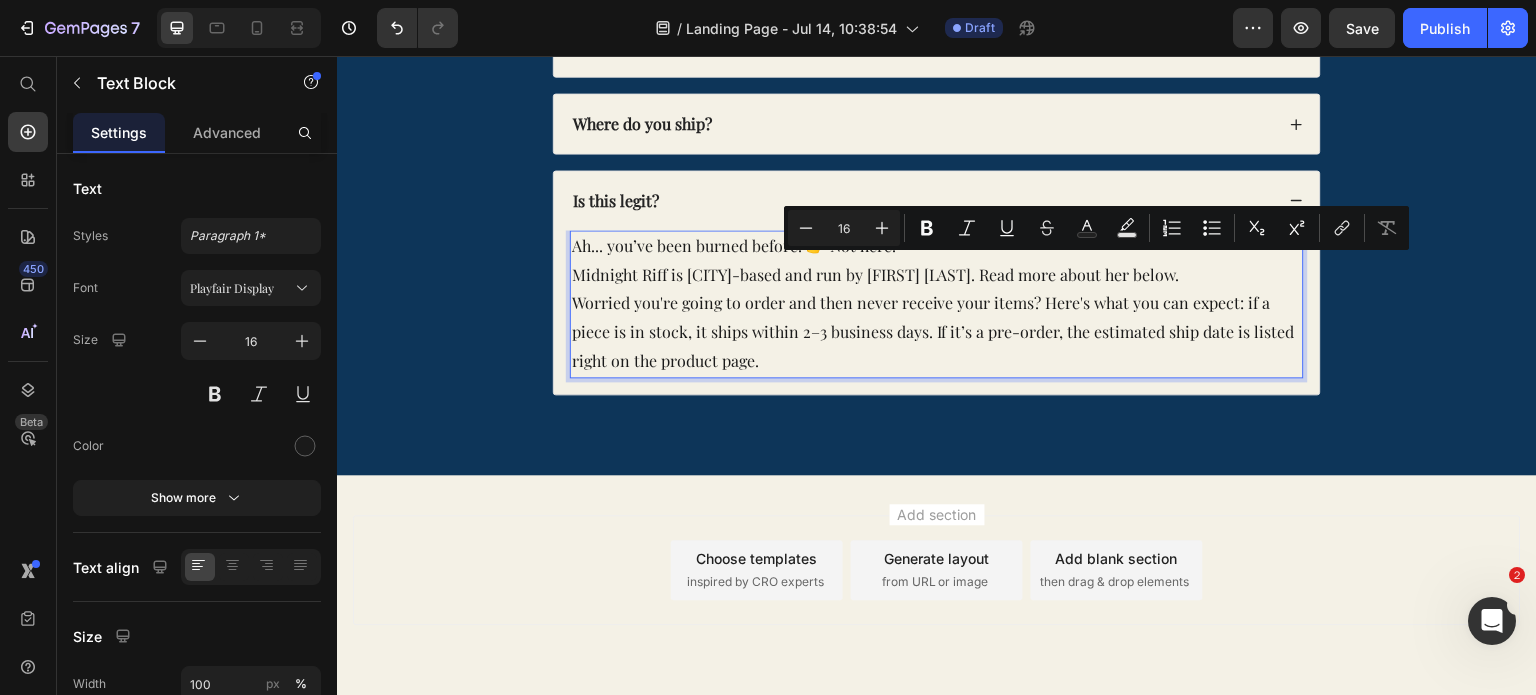 drag, startPoint x: 1200, startPoint y: 274, endPoint x: 1002, endPoint y: 268, distance: 198.09088 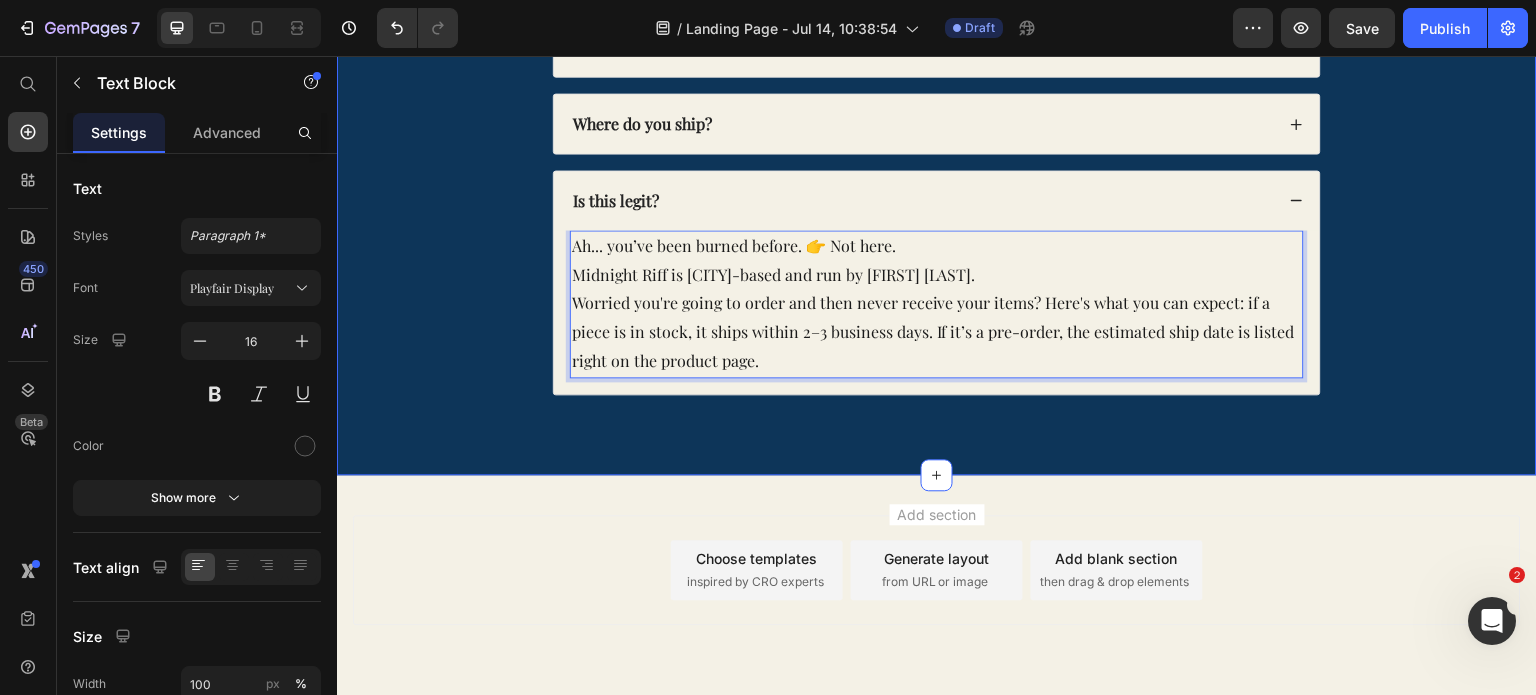 click on "FAQs Heading
How do I know what size to get?
Do you restock sold-out items?
When will my order ship?
Do you offer returns or exchanges?
Where do you ship?
Is this legit? Ah... you’ve been burned before. 👉 Not here.  Midnight Riff is Nashville-based and run by Erin Sanderson. Worried you're going to order and then never receive your items? Here's what you can expect: if a piece is in stock, it ships within 2–3 business days. If it’s a pre-order, the estimated ship date is listed right on the product page.  Text Block   0 Accordion Row" at bounding box center [937, 51] 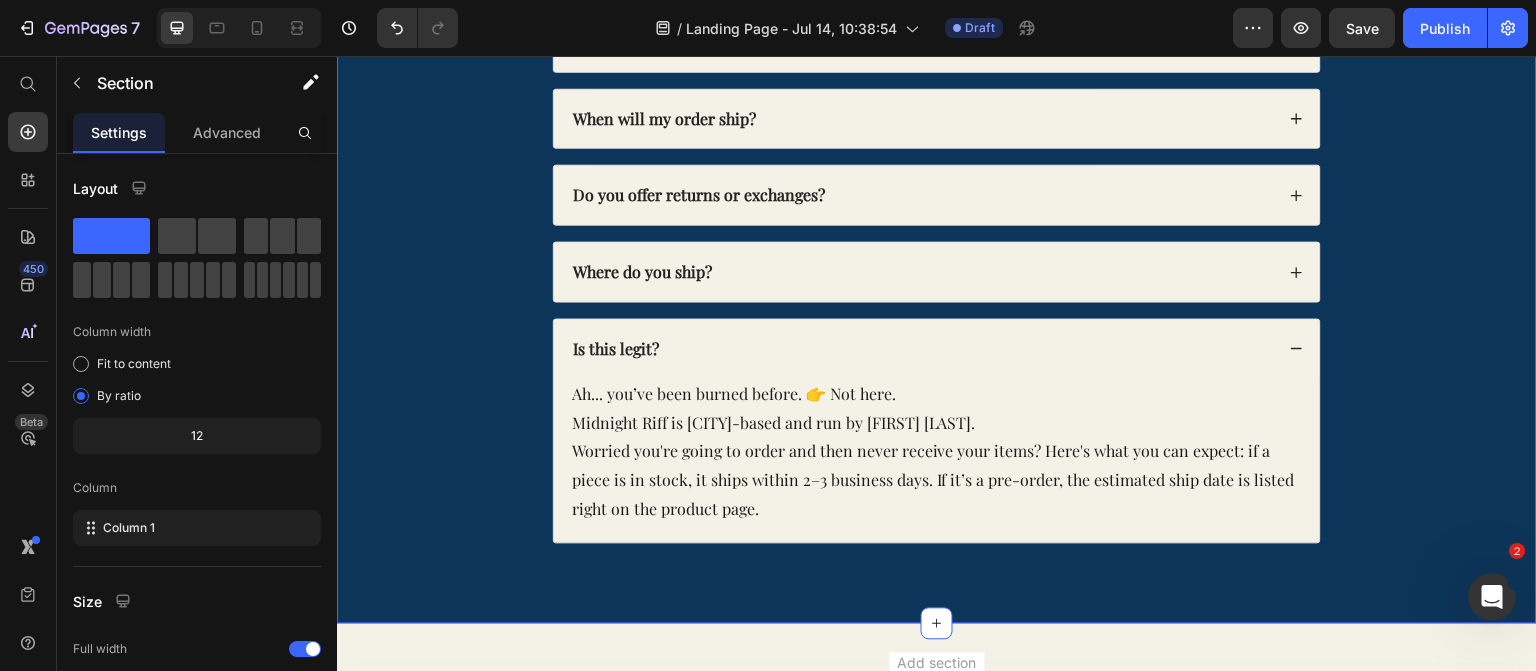 scroll, scrollTop: 0, scrollLeft: 0, axis: both 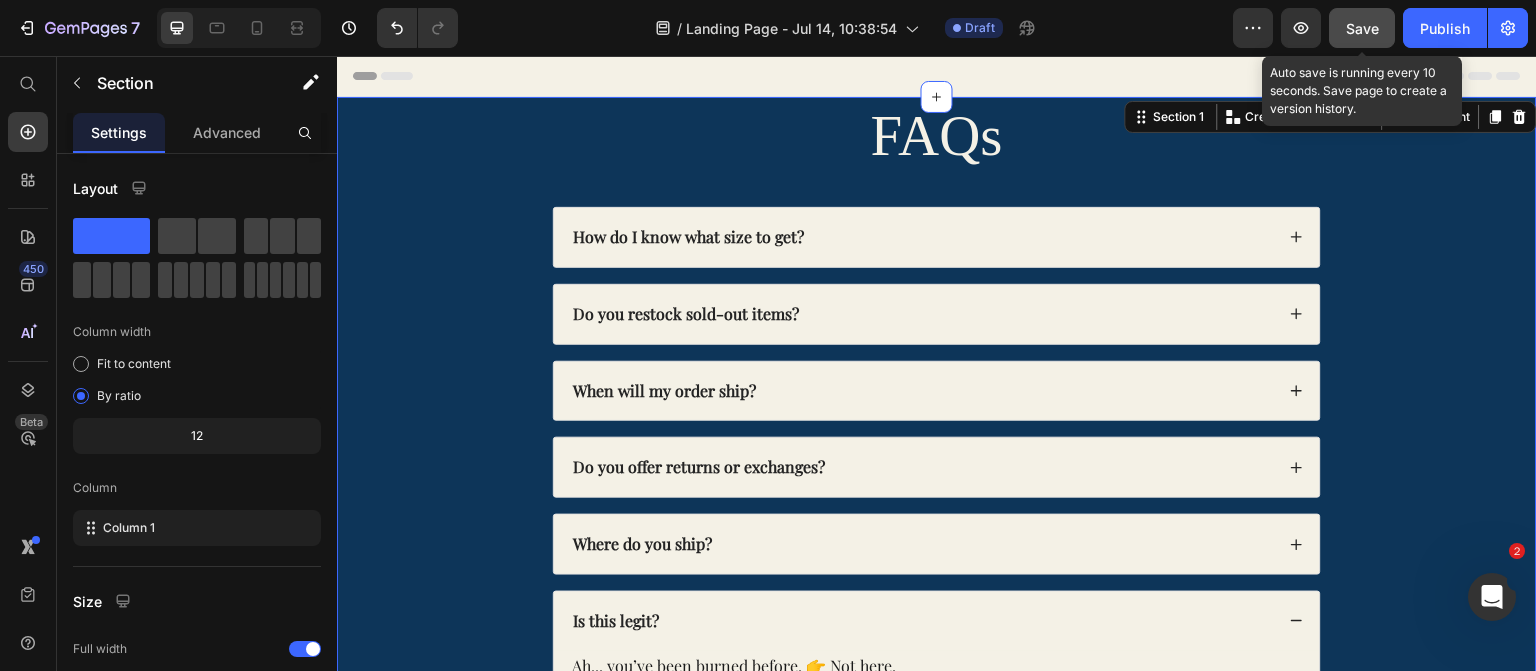 click on "Save" at bounding box center (1362, 28) 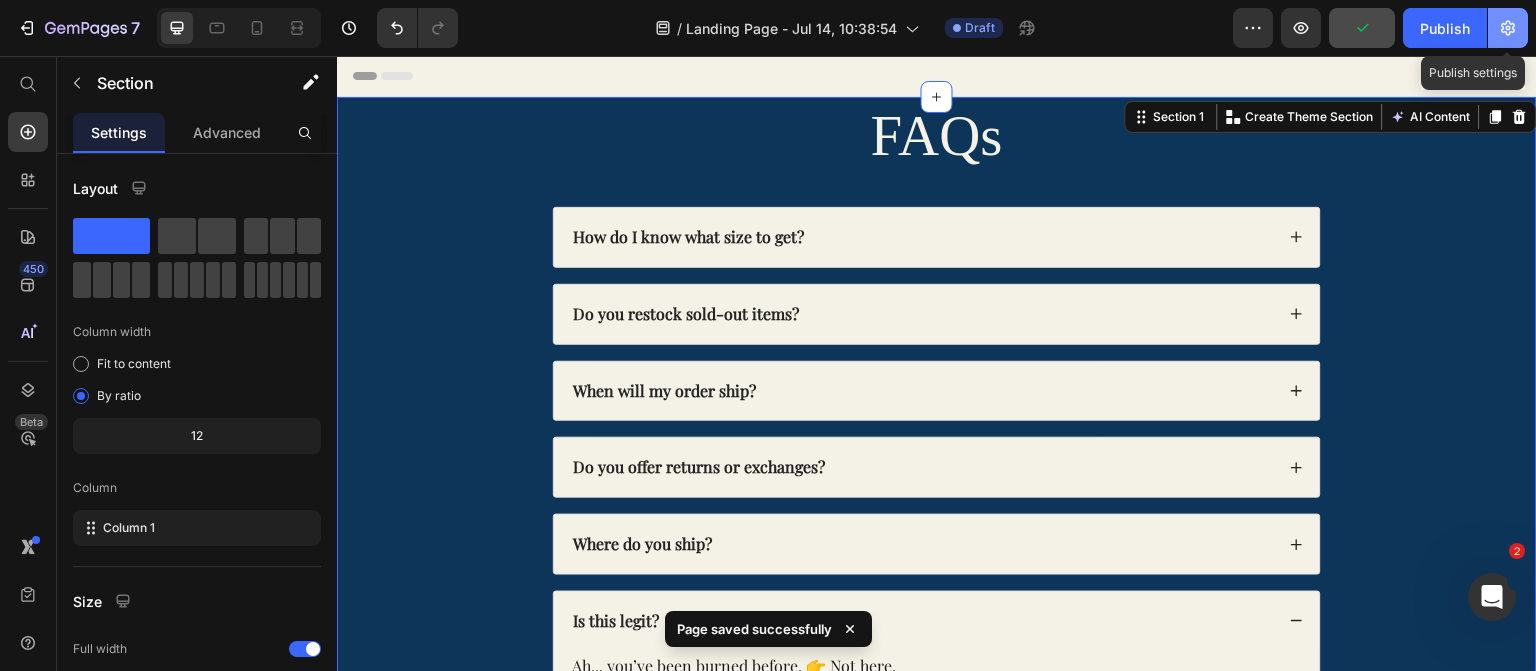 click 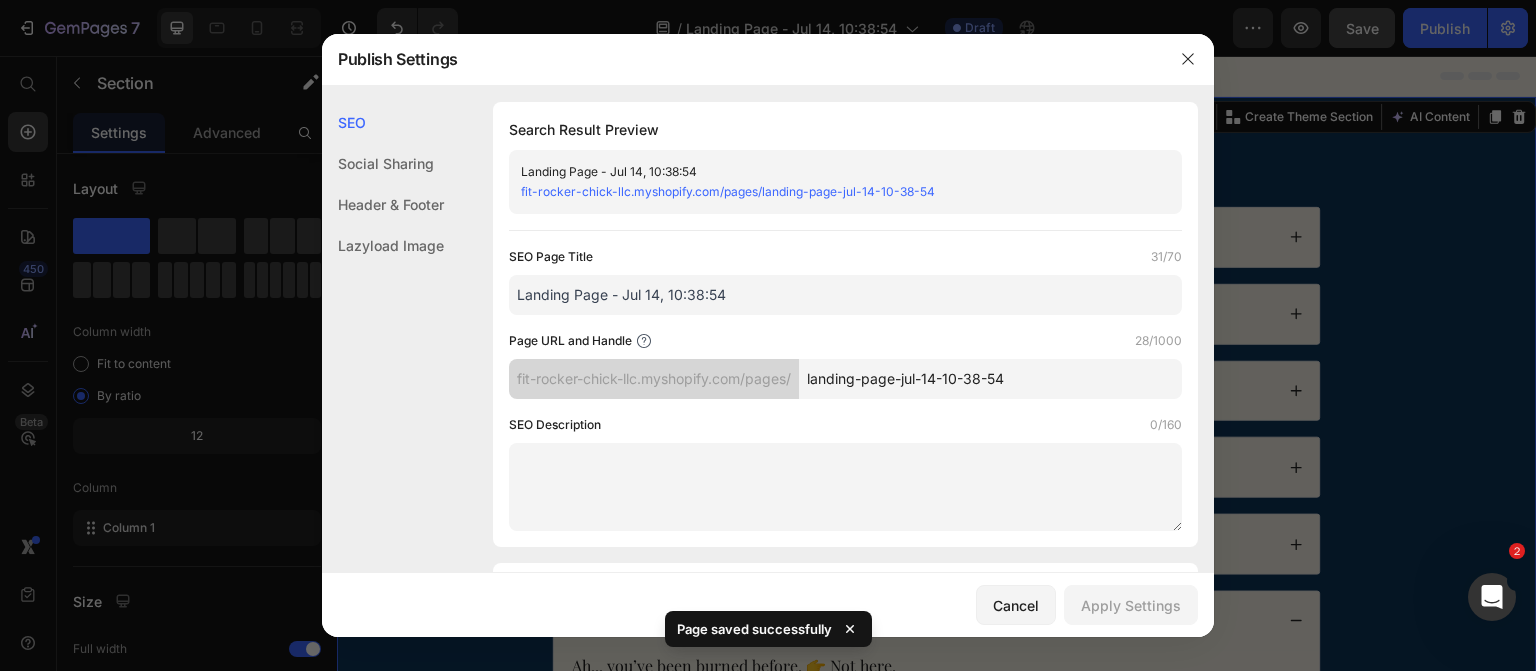 click on "Landing Page - Jul 14, 10:38:54" at bounding box center (845, 295) 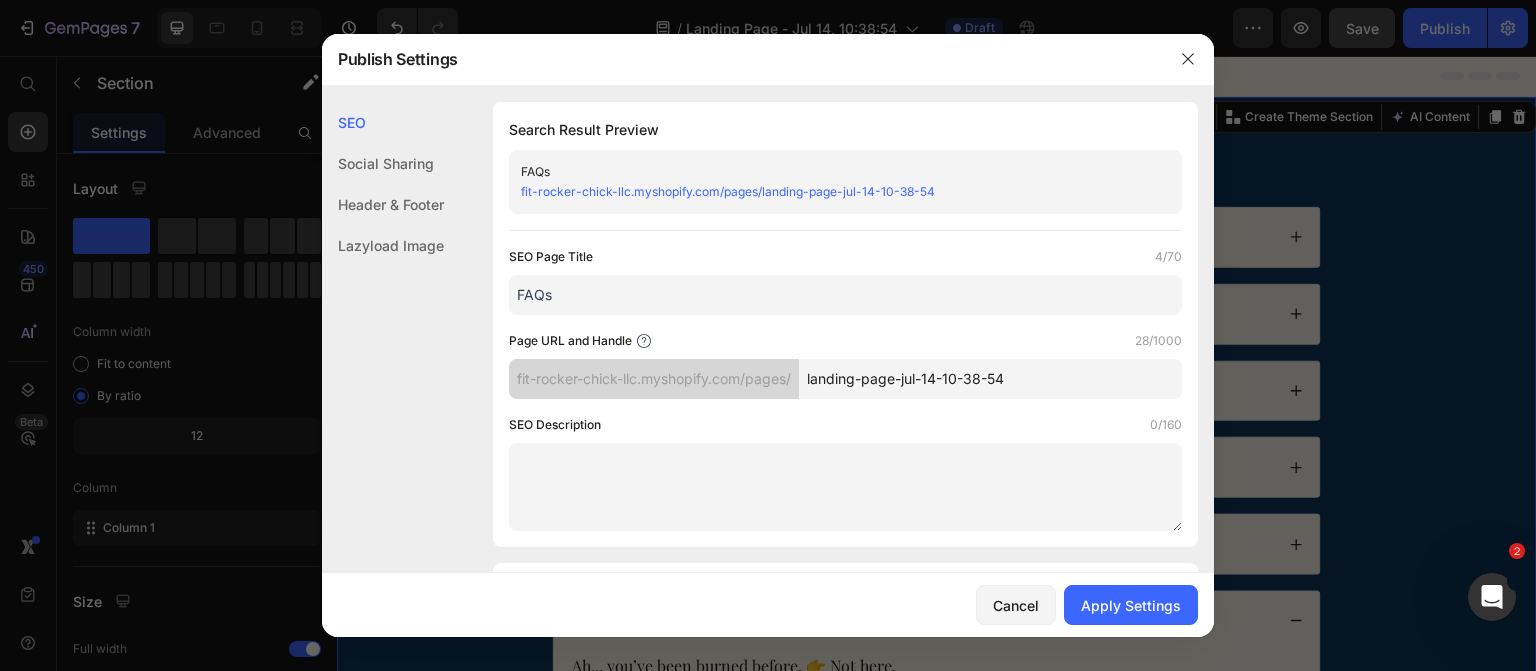 type on "FAQs" 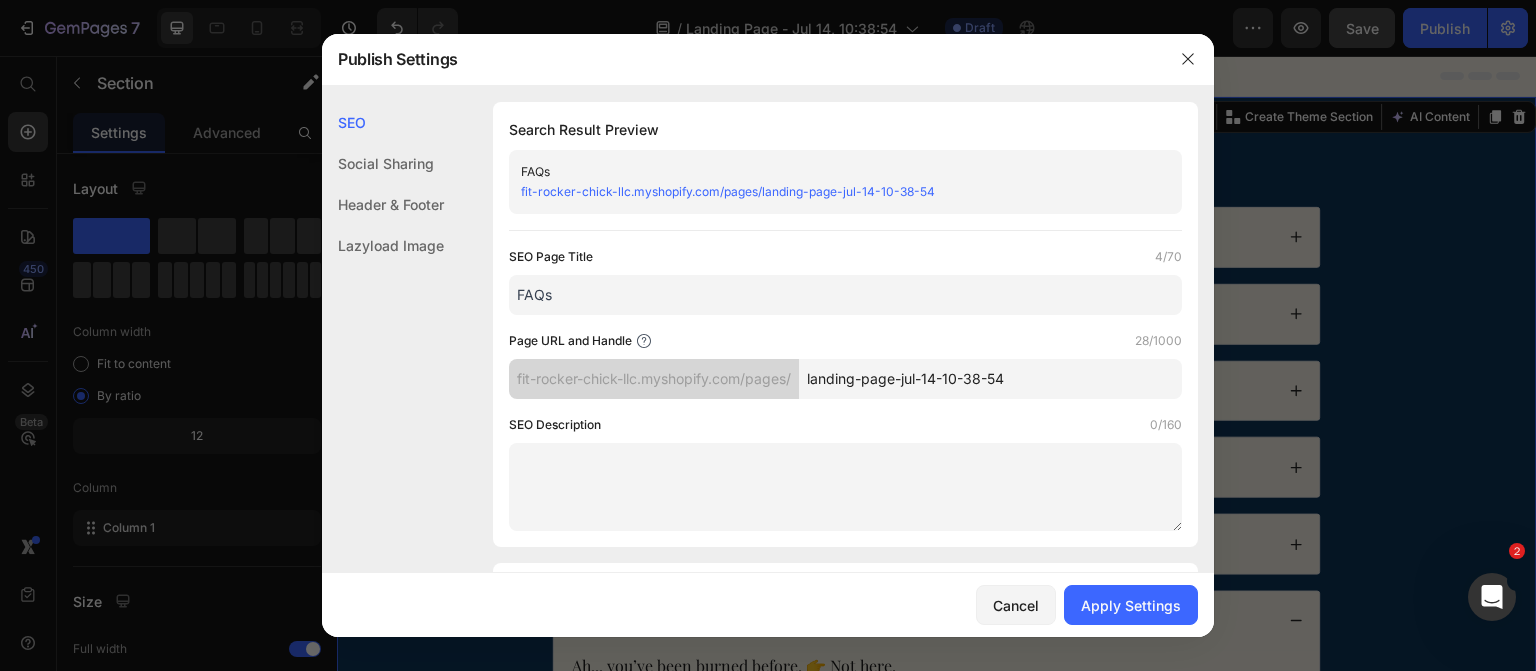 click on "landing-page-jul-14-10-38-54" at bounding box center [990, 379] 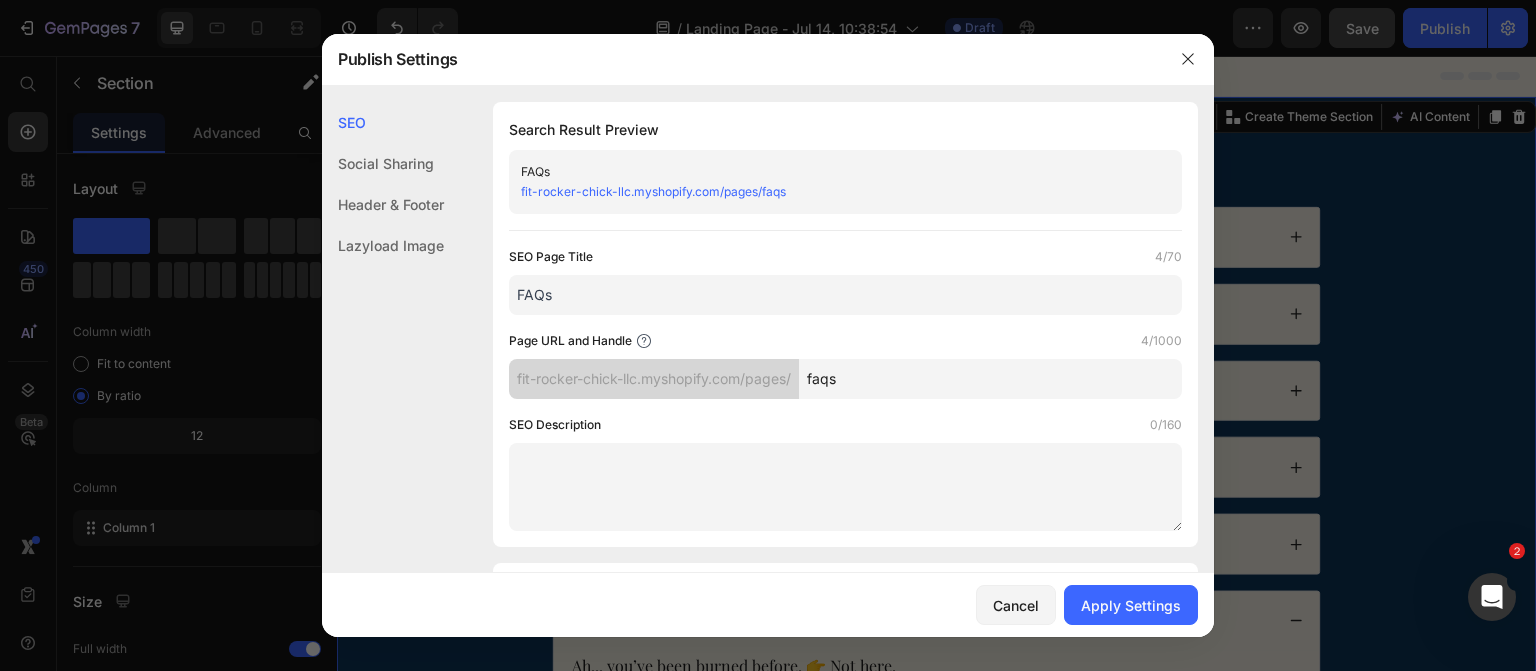 type on "faqs" 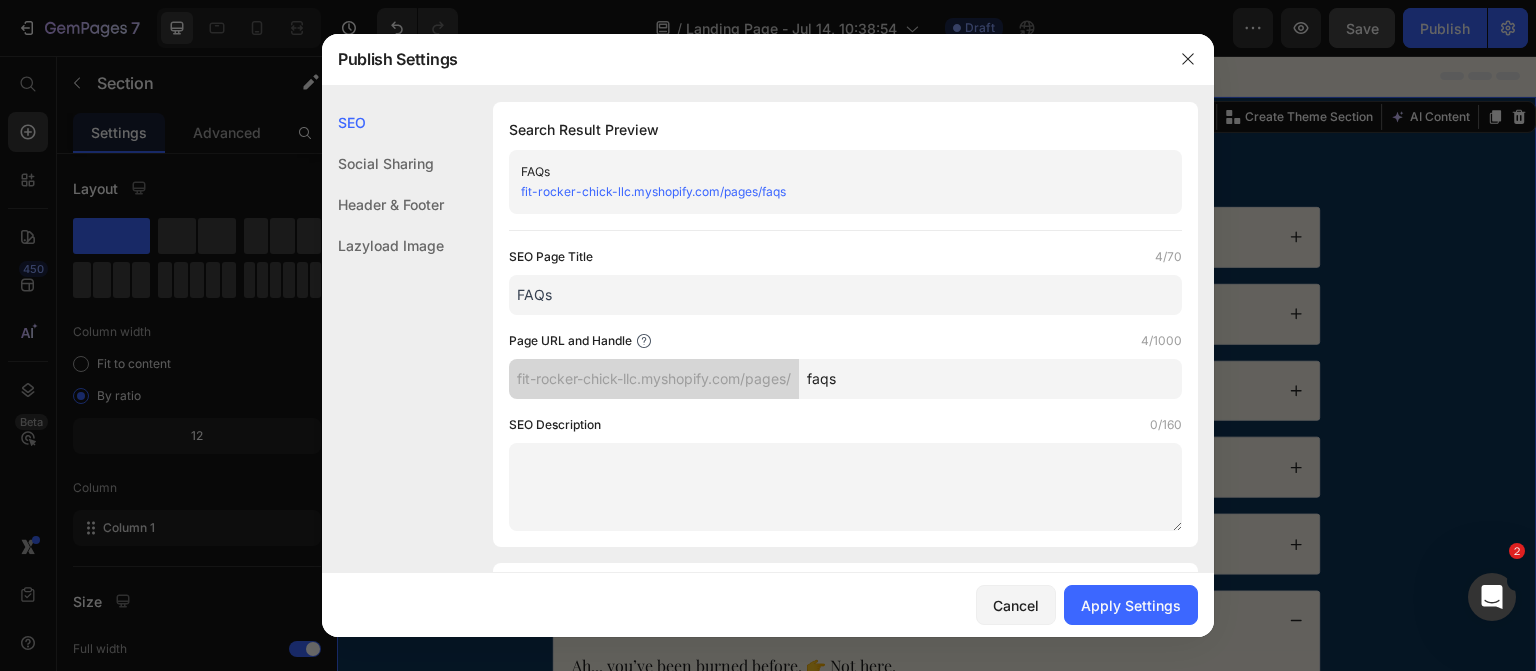 click on "SEO Description  0/160" at bounding box center [845, 425] 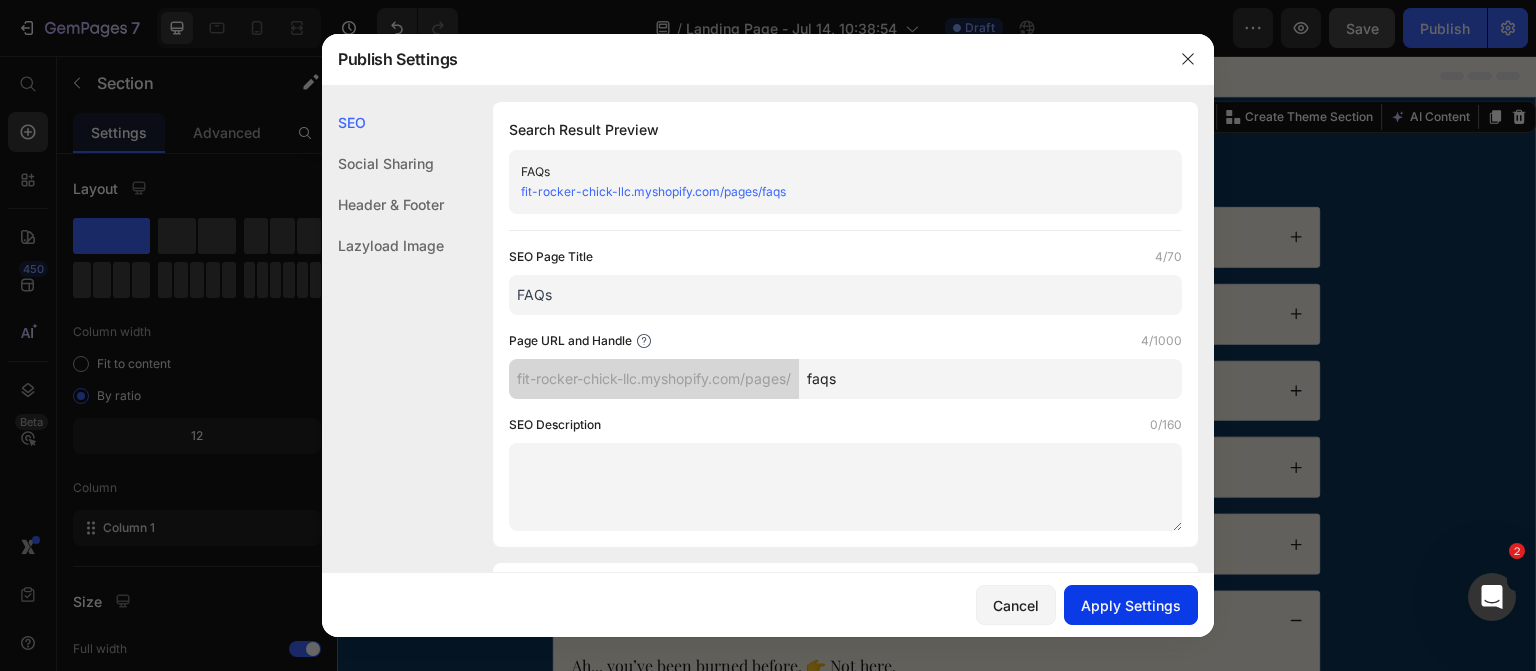 click on "Apply Settings" at bounding box center (1131, 605) 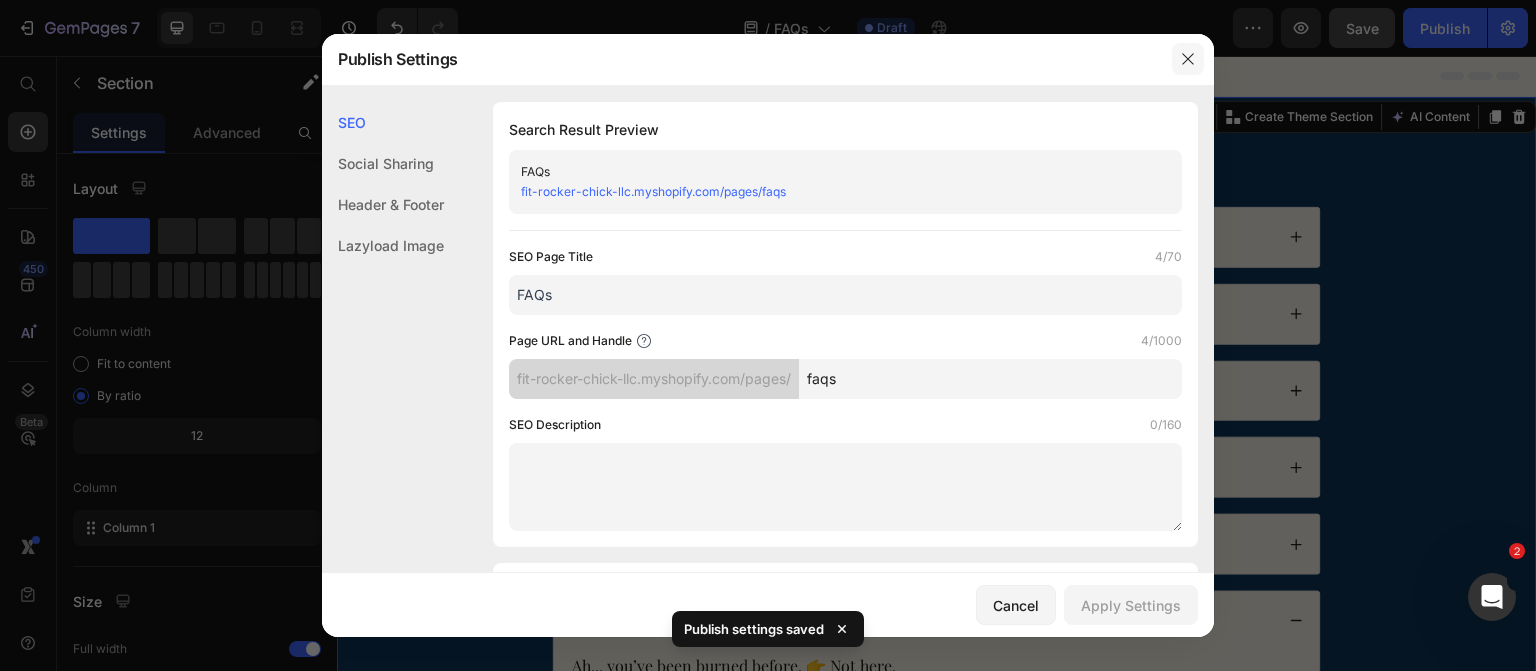 click at bounding box center (1188, 59) 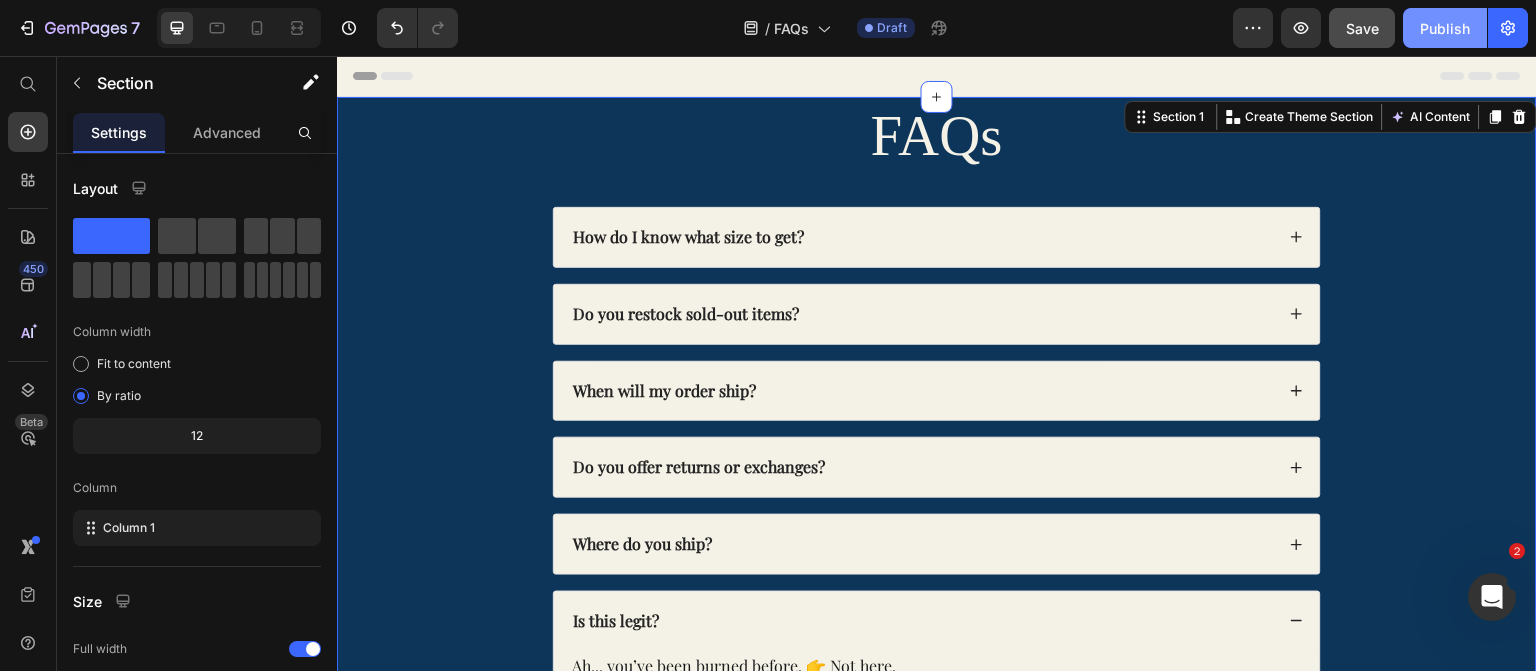 click on "Publish" at bounding box center (1445, 28) 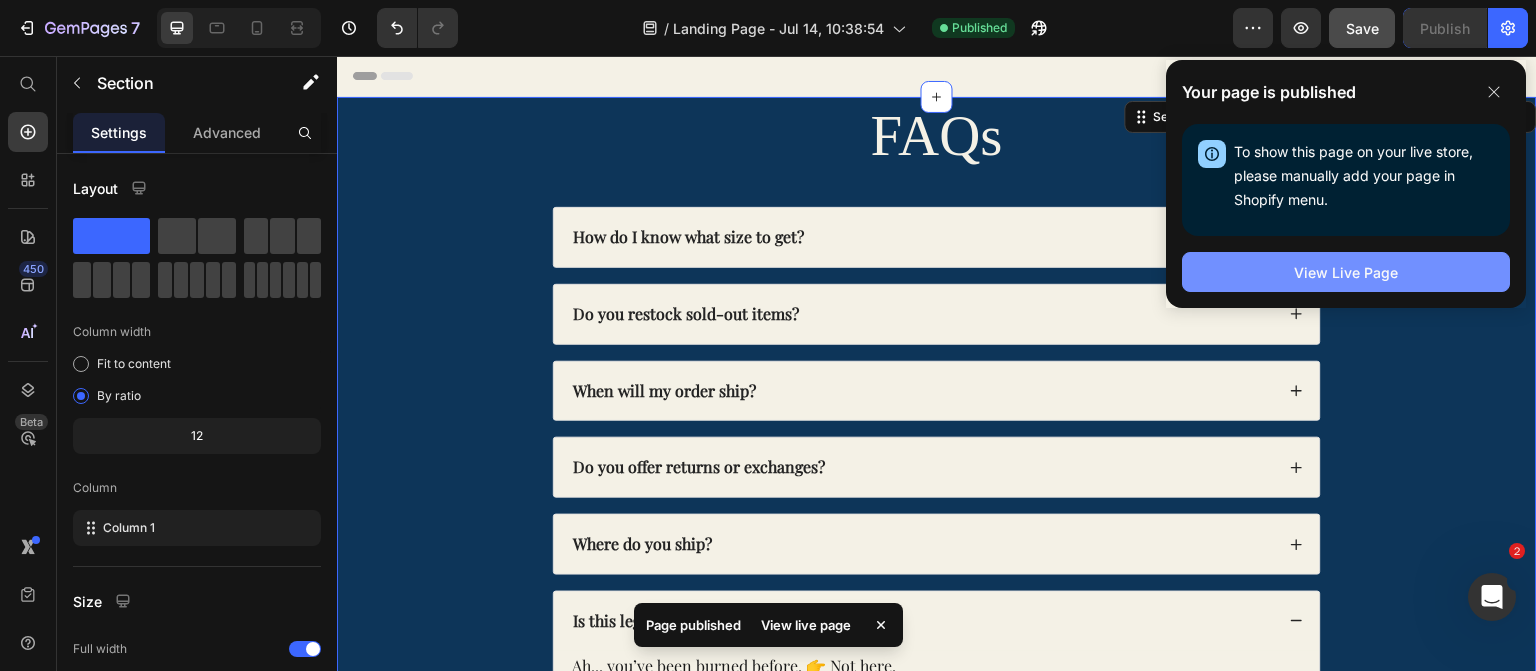 click on "View Live Page" at bounding box center [1346, 272] 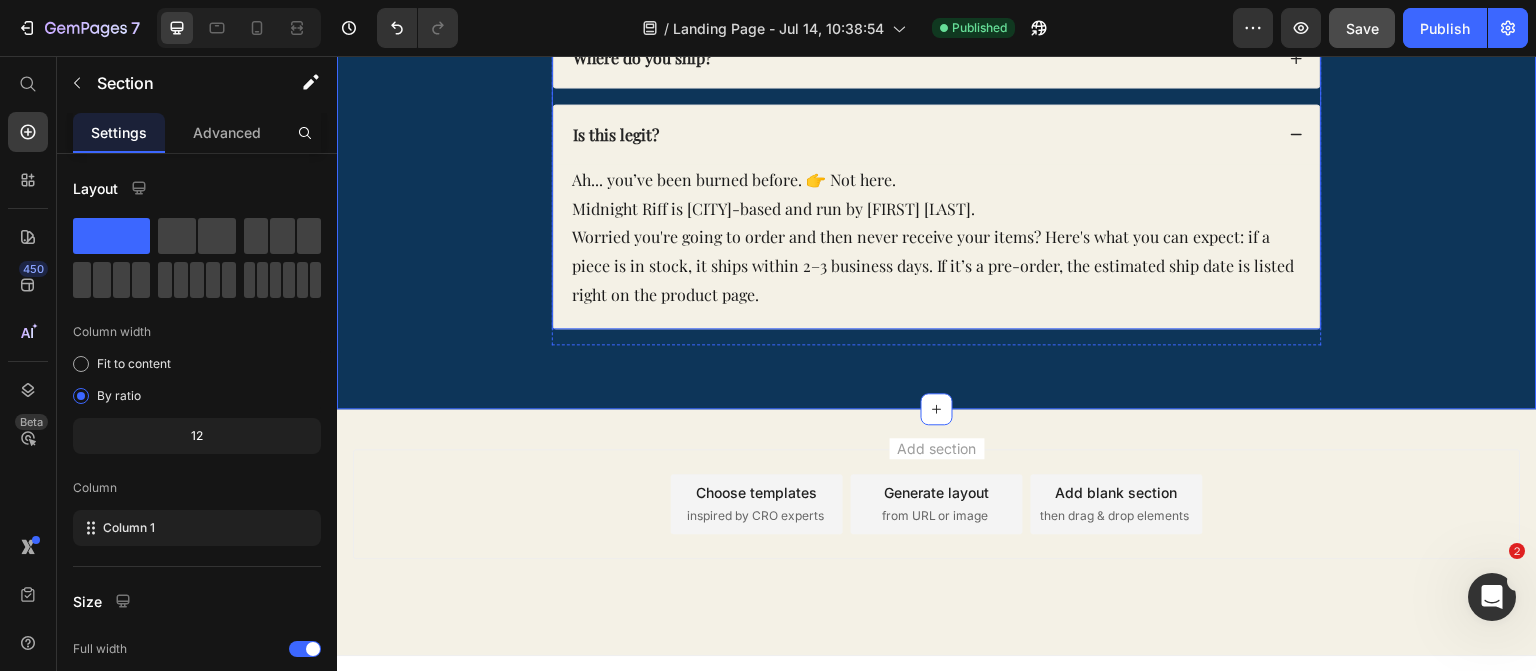 scroll, scrollTop: 506, scrollLeft: 0, axis: vertical 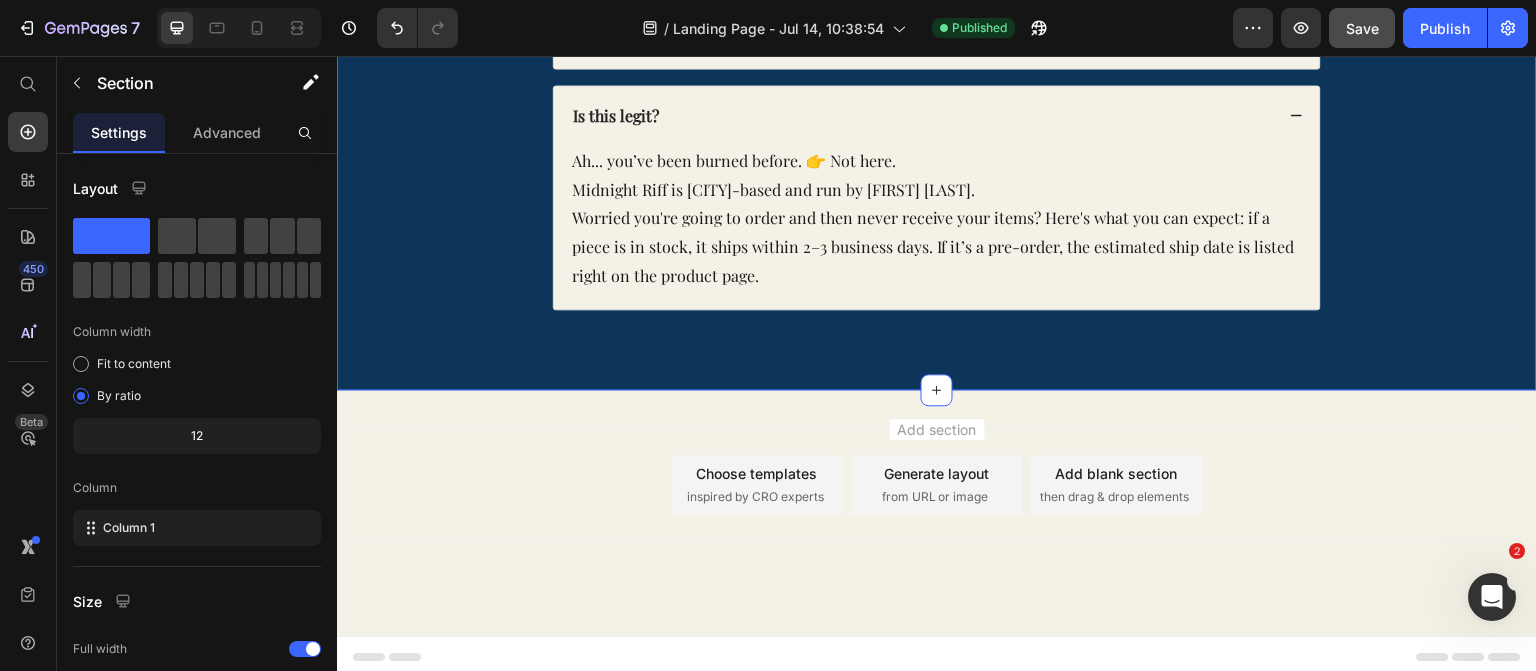 click on "Add section Choose templates inspired by CRO experts Generate layout from URL or image Add blank section then drag & drop elements" at bounding box center [937, 513] 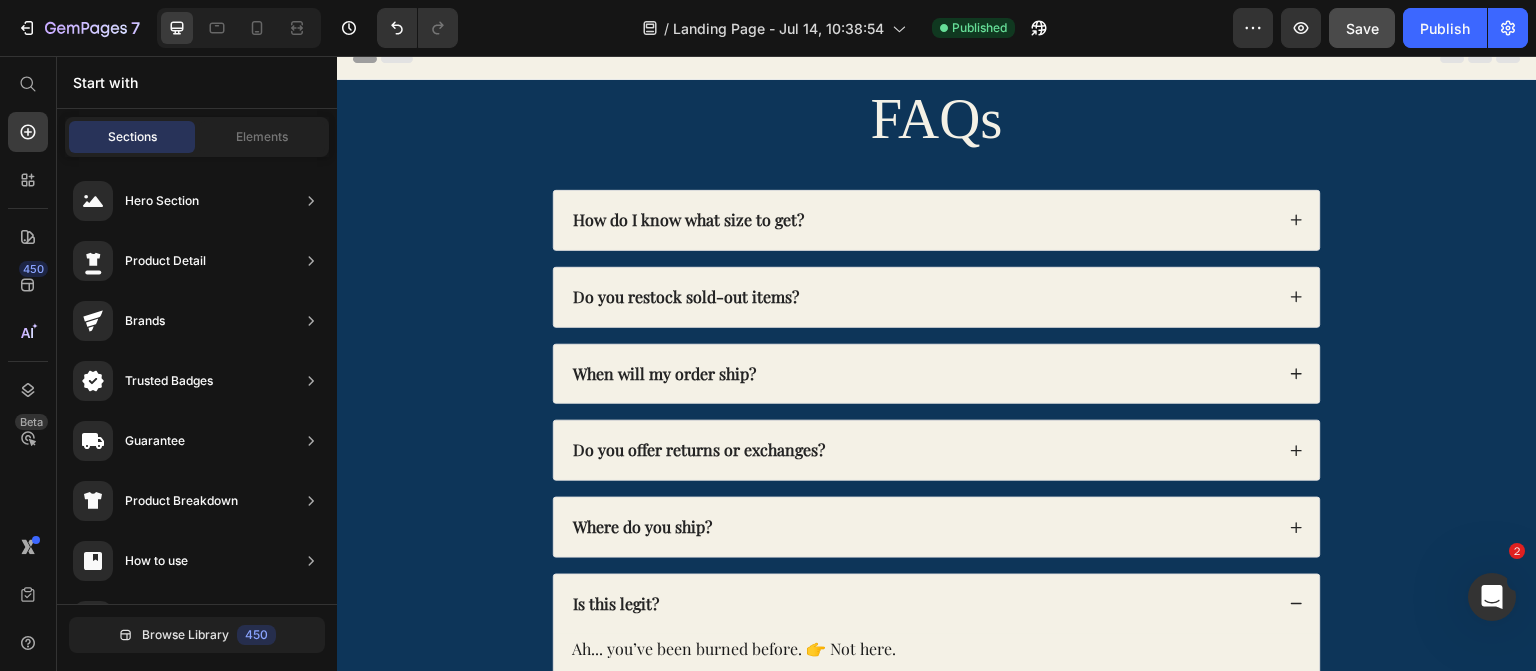 scroll, scrollTop: 0, scrollLeft: 0, axis: both 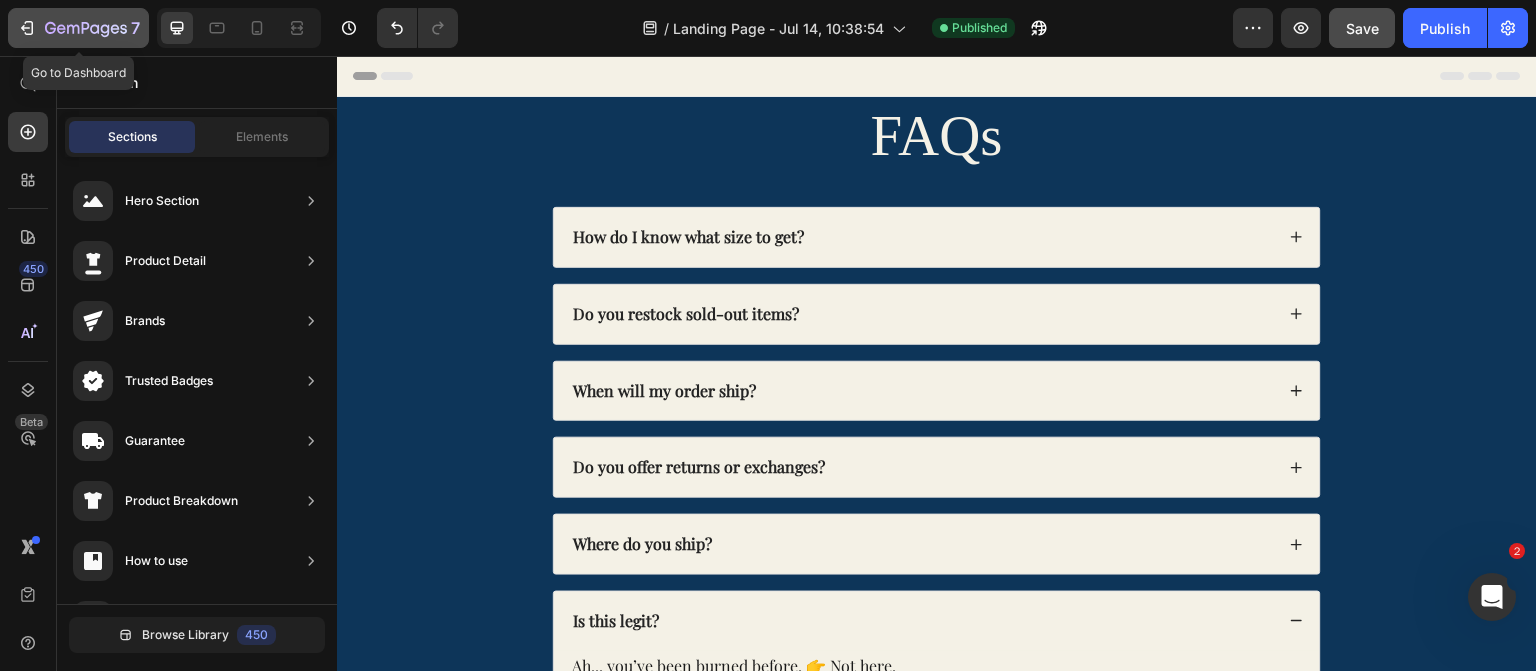 click 